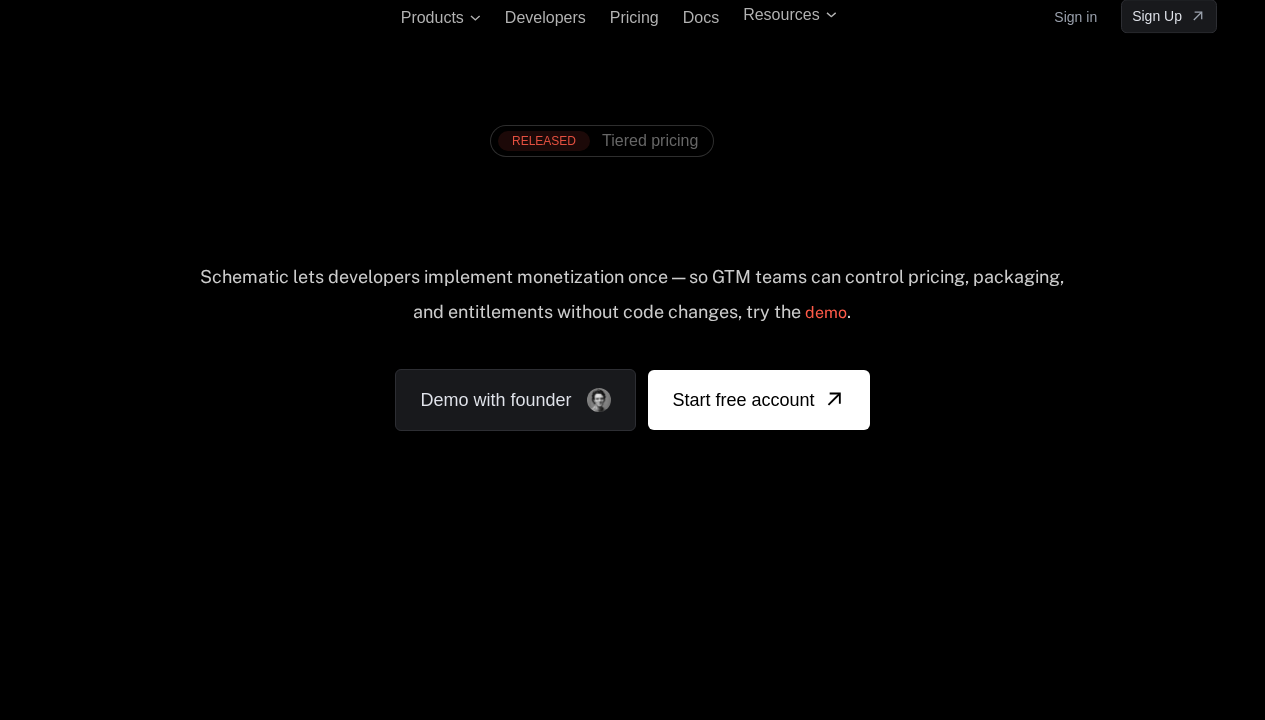 scroll, scrollTop: 0, scrollLeft: 0, axis: both 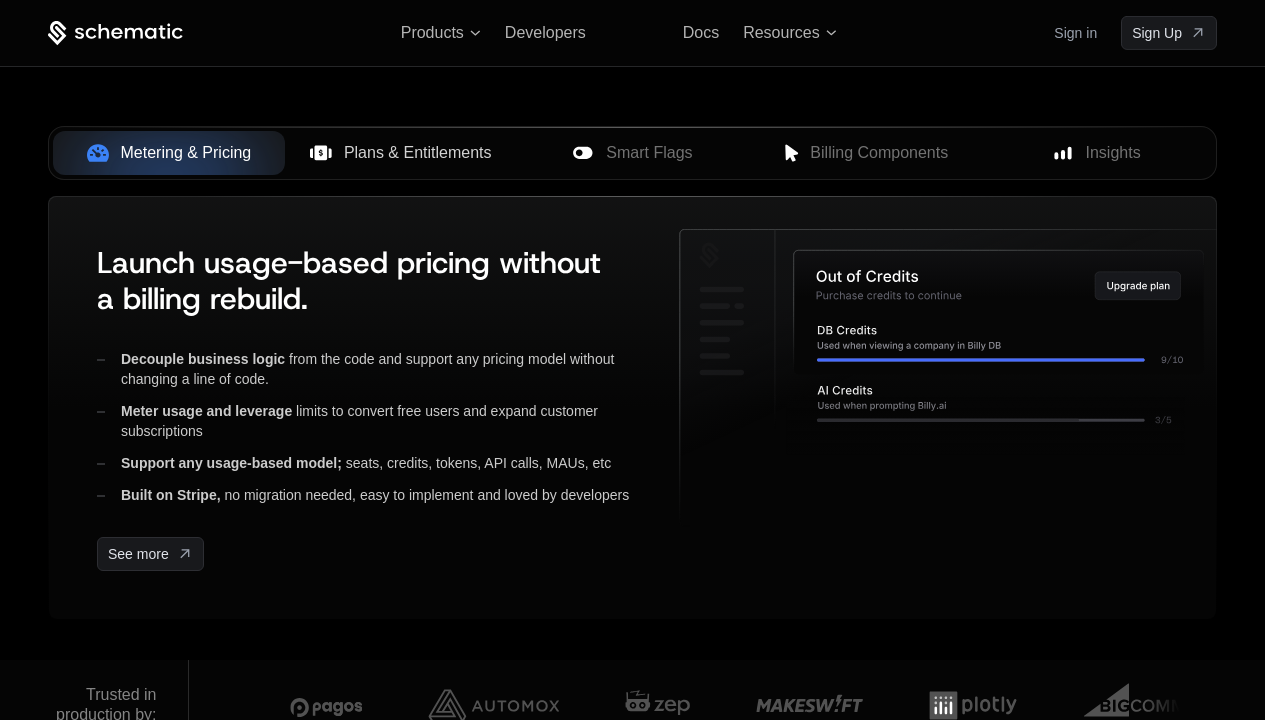 click on "Plans & Entitlements" at bounding box center [418, 153] 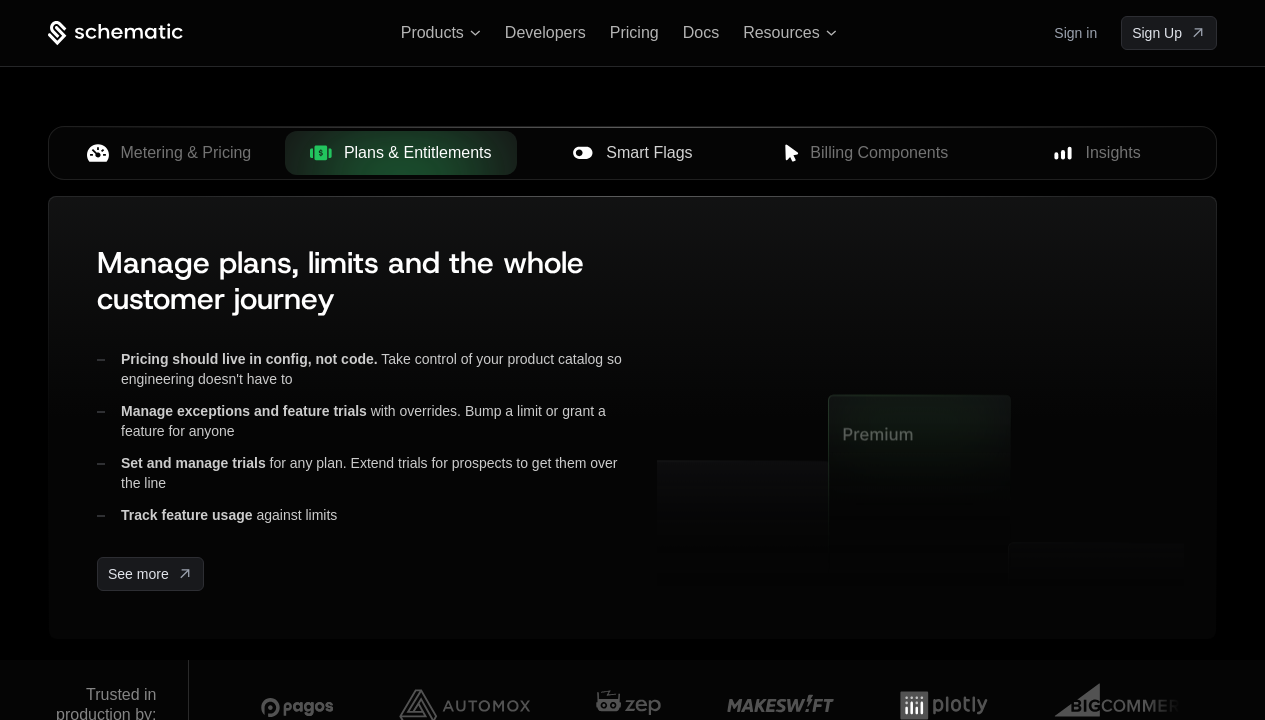 click on "Smart Flags" at bounding box center [649, 153] 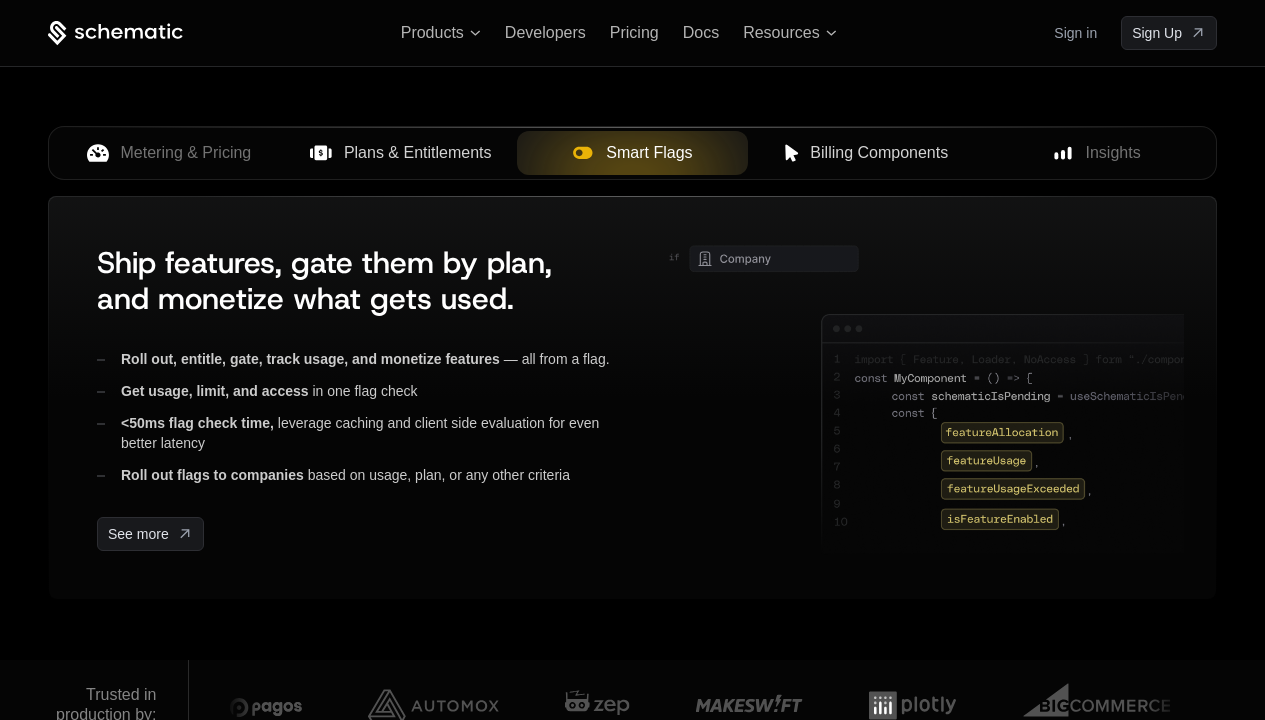 click on "Billing Components" at bounding box center (879, 153) 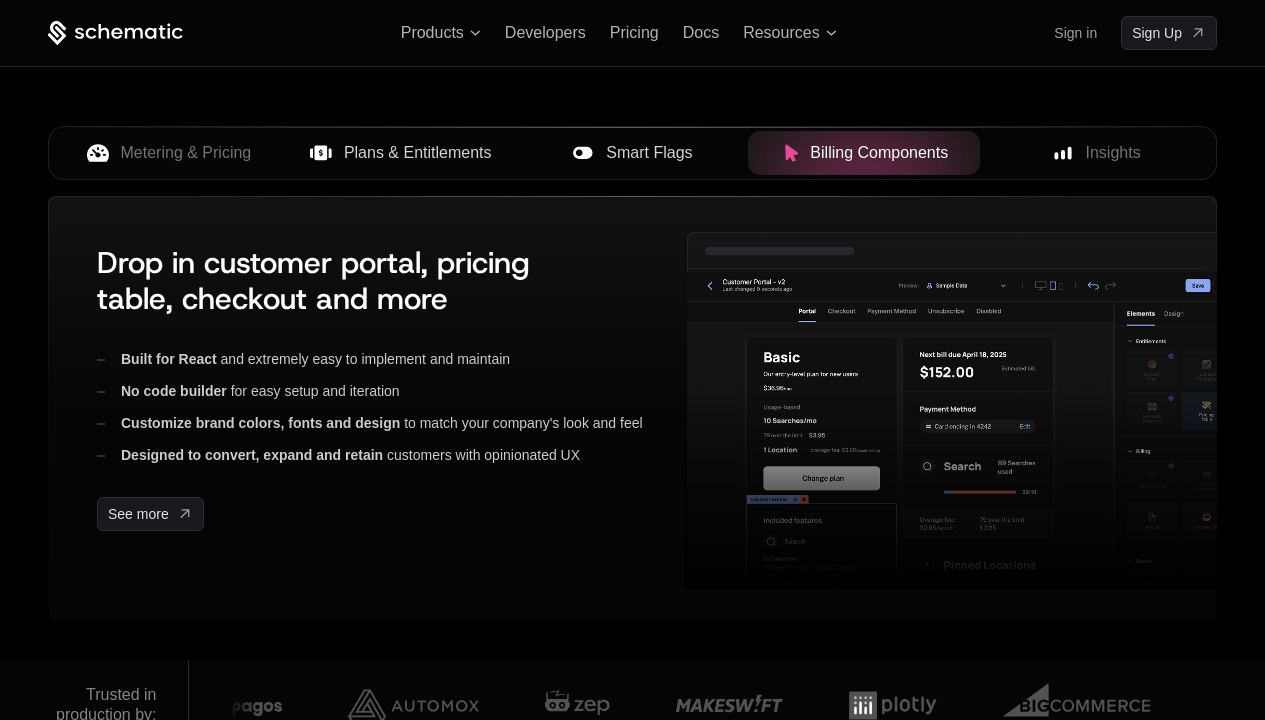 click on "Smart Flags" at bounding box center (649, 153) 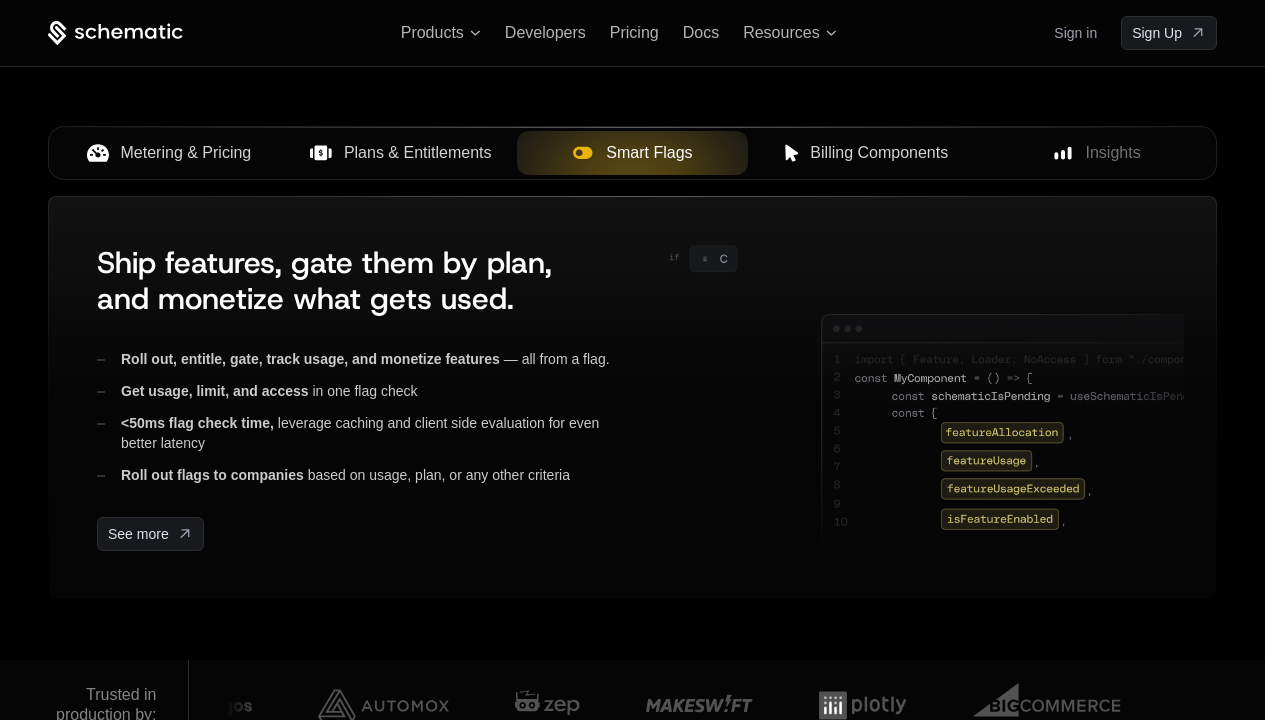 click on "Metering & Pricing" at bounding box center (169, 153) 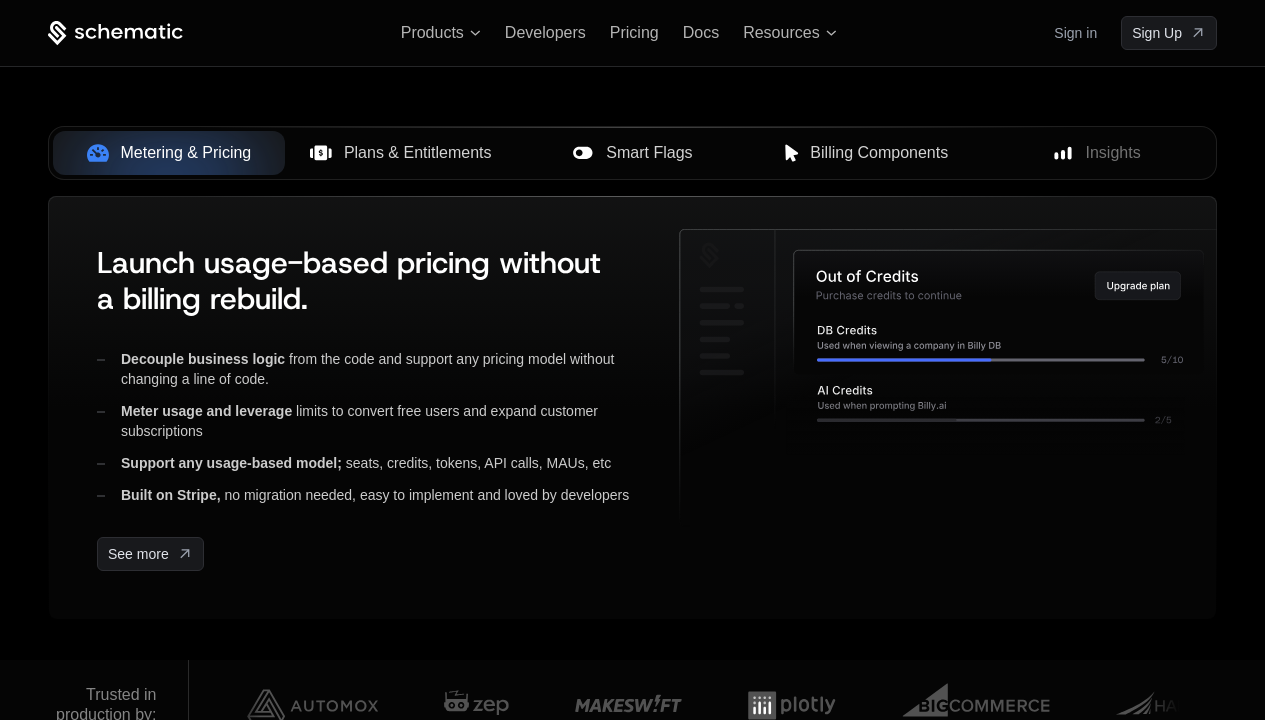 click on "Plans & Entitlements" at bounding box center (418, 153) 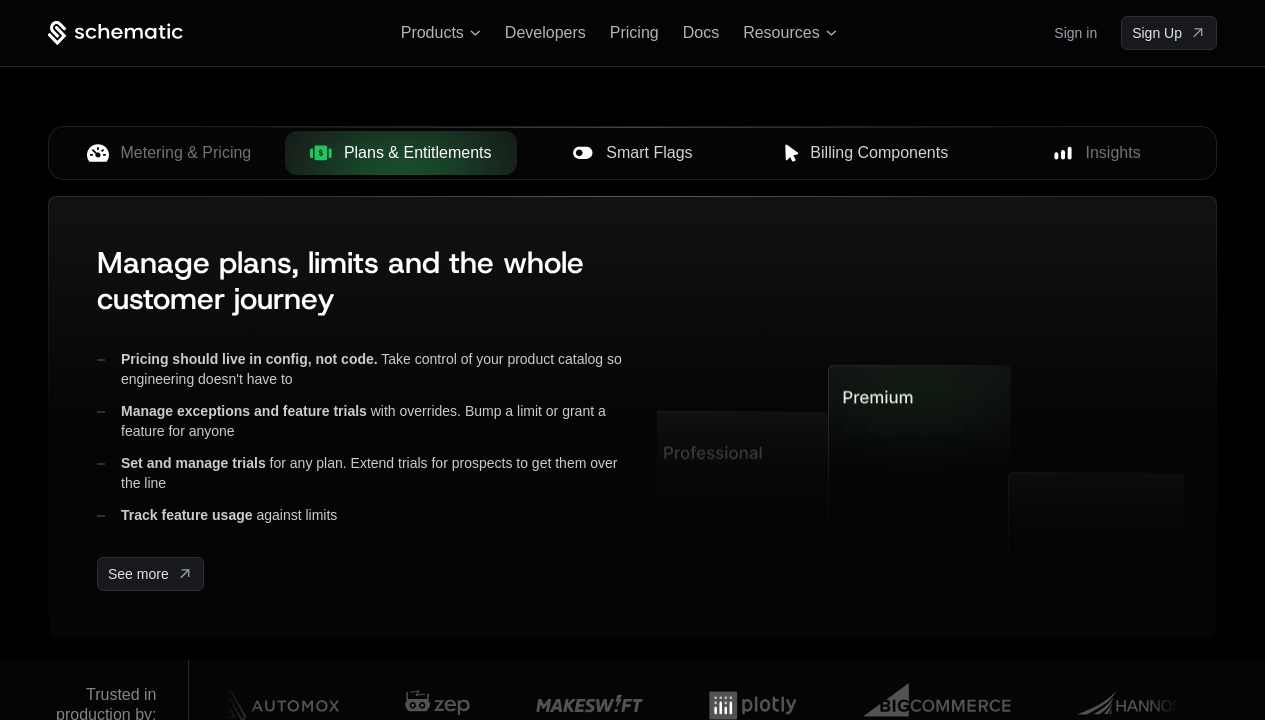 click on "Smart Flags" at bounding box center [649, 153] 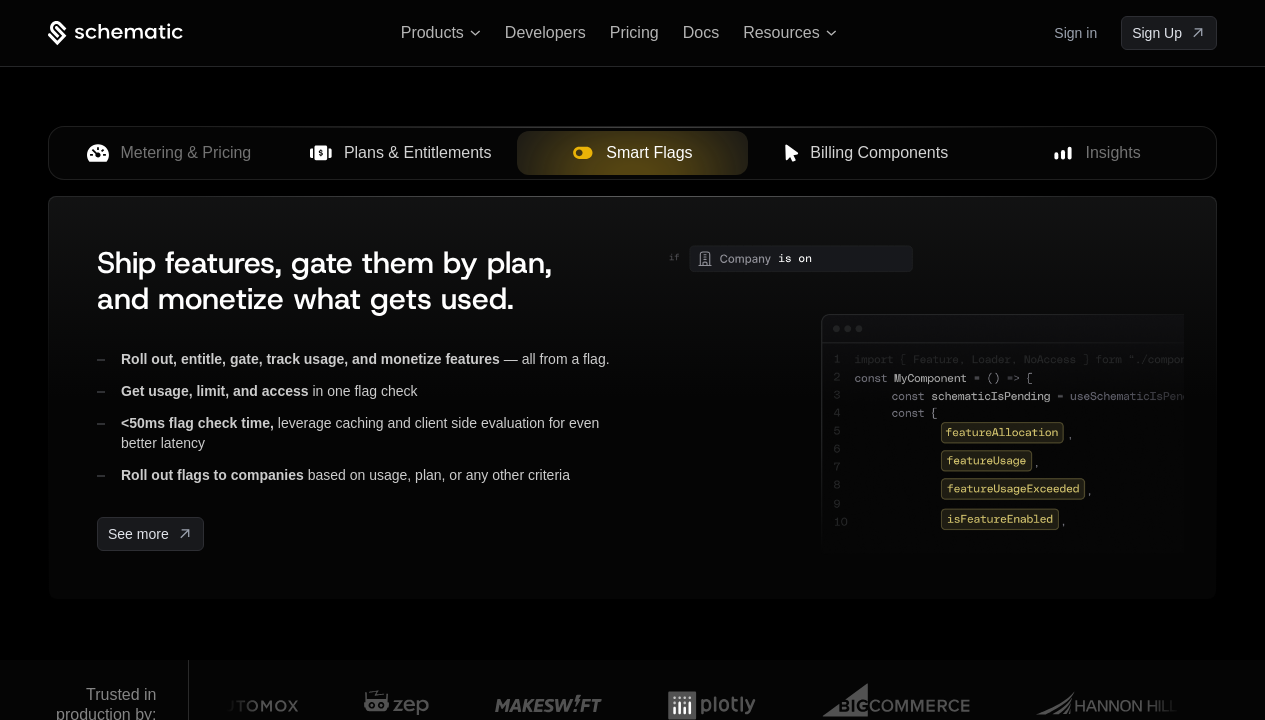 click on "Billing Components" at bounding box center [879, 153] 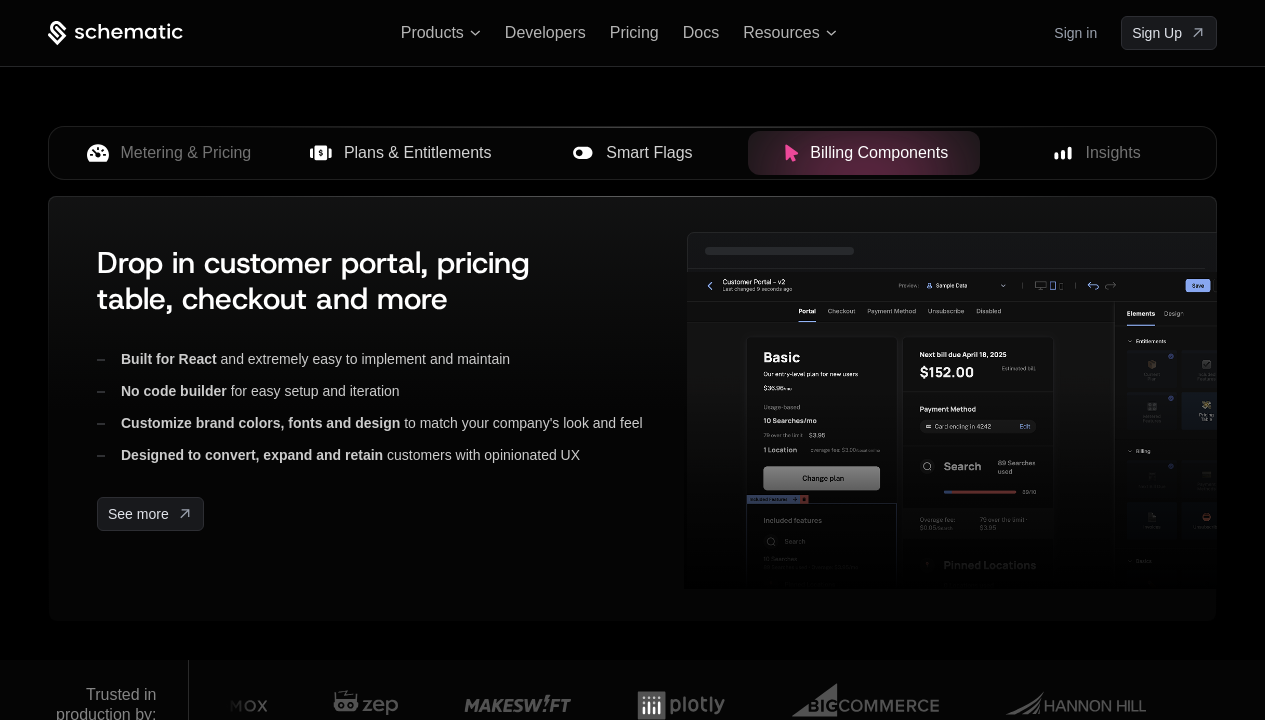 click on "Metering & Pricing Plans & Entitlements Smart Flags Billing Components Insights" at bounding box center (632, 161) 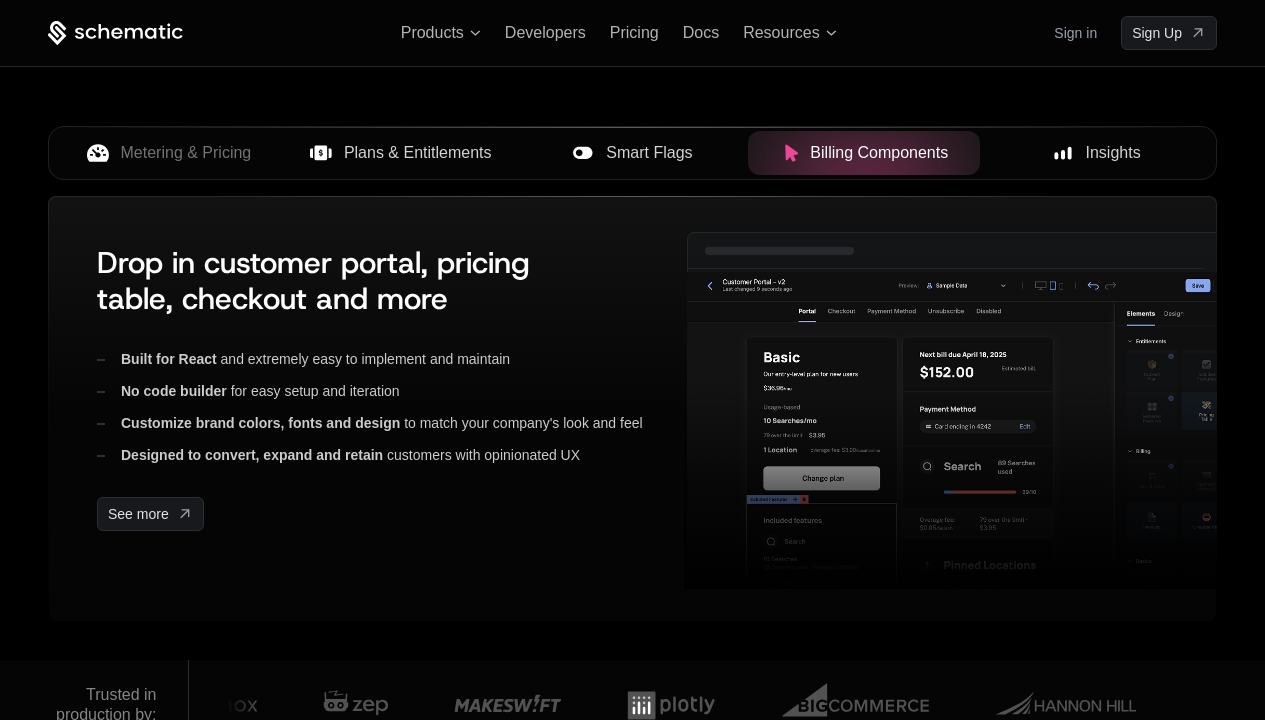 click on "Insights" at bounding box center (1096, 153) 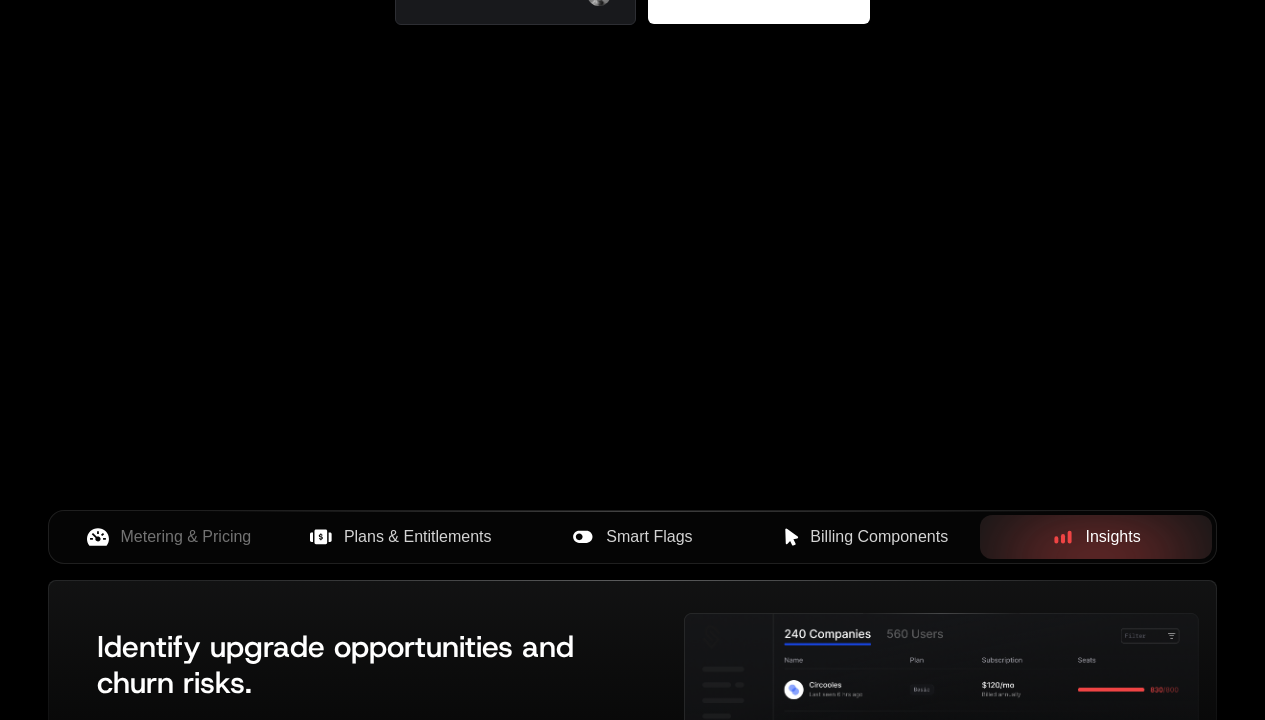 scroll, scrollTop: 537, scrollLeft: 0, axis: vertical 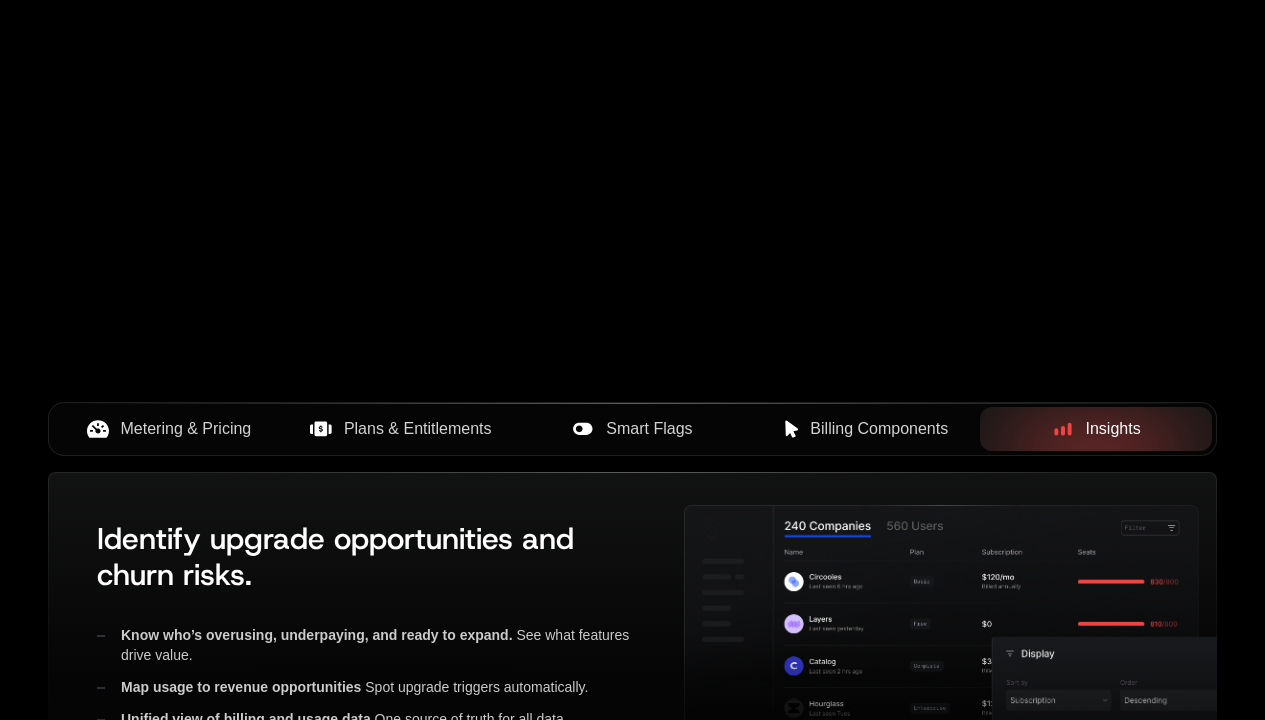 click on "Metering & Pricing" at bounding box center [186, 429] 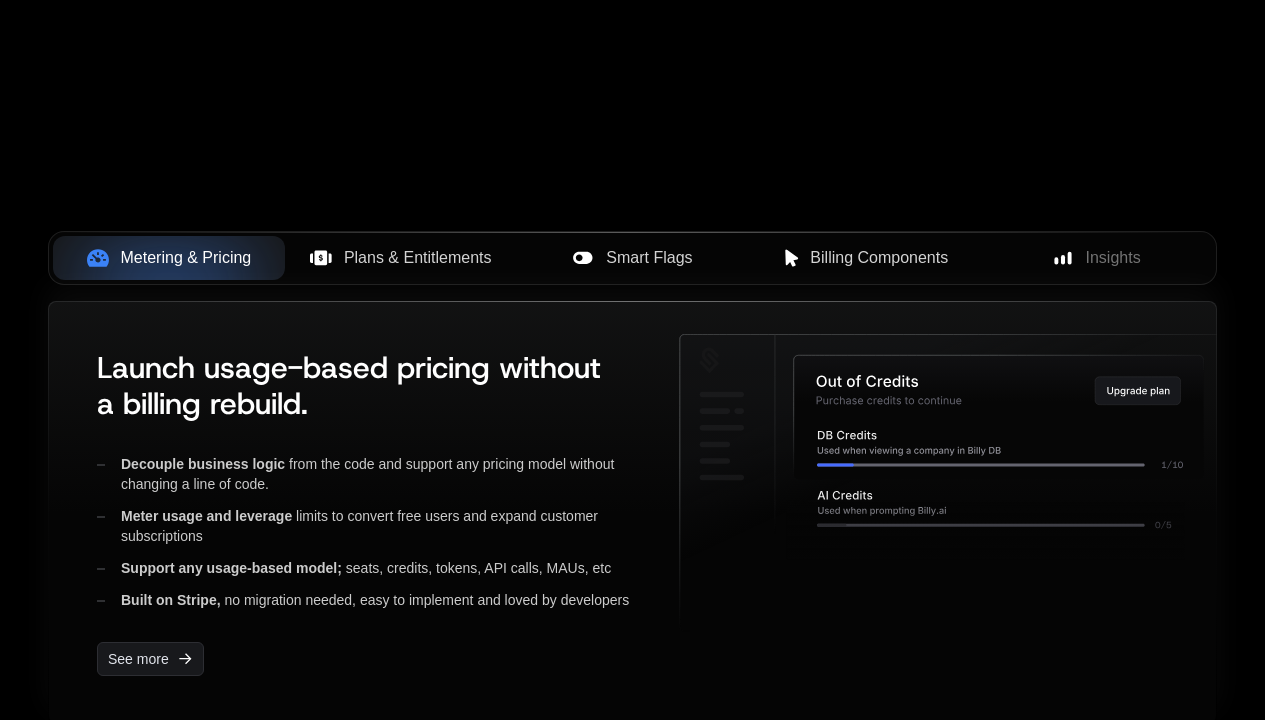 scroll, scrollTop: 726, scrollLeft: 0, axis: vertical 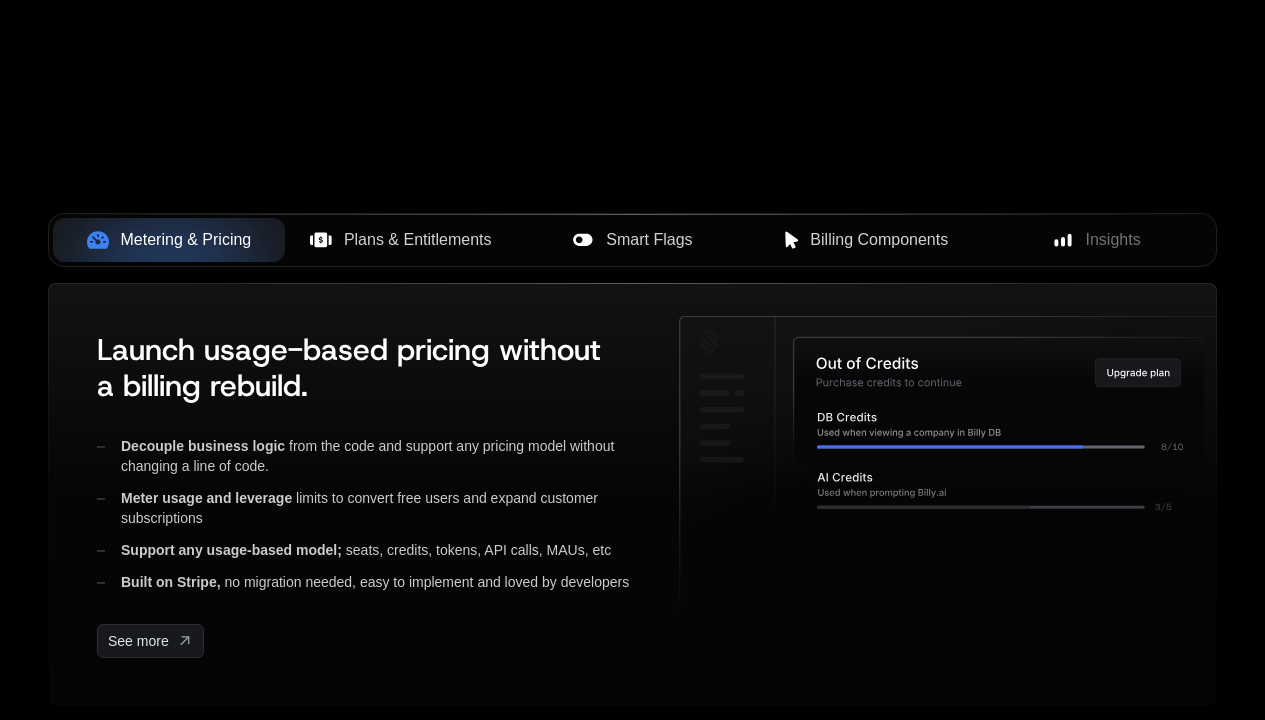 click on "Plans & Entitlements" at bounding box center (418, 240) 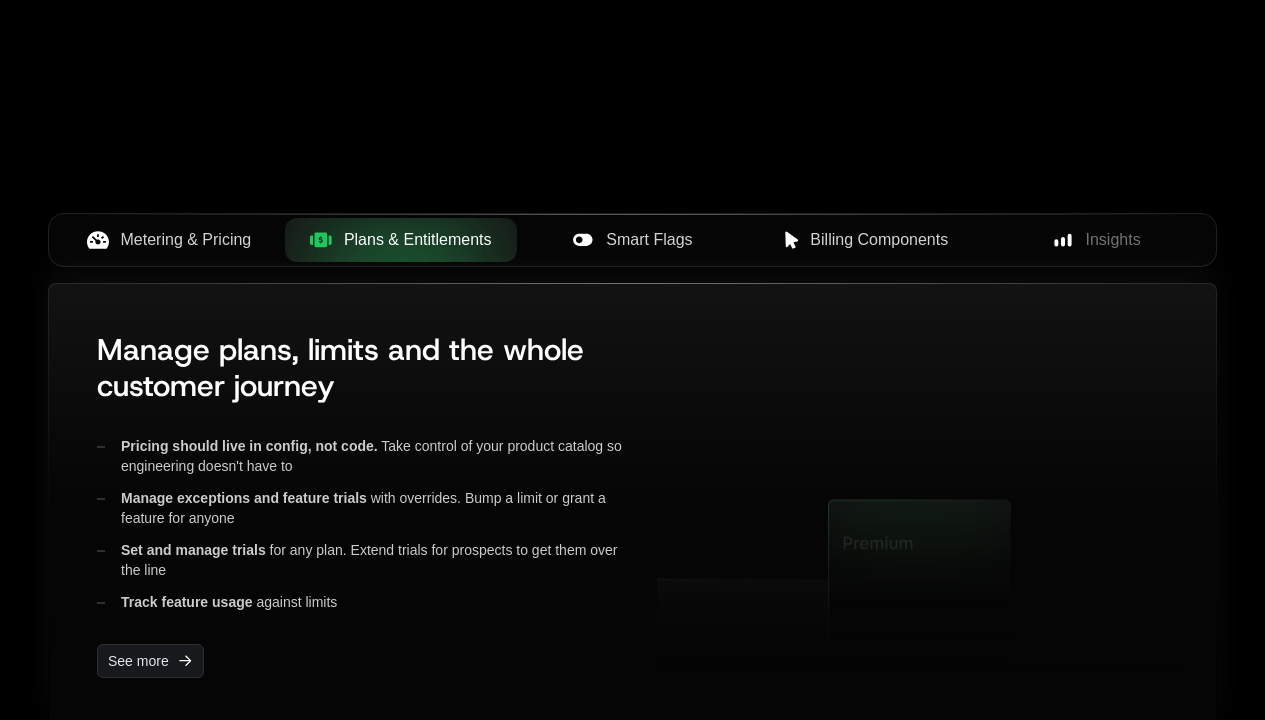 click 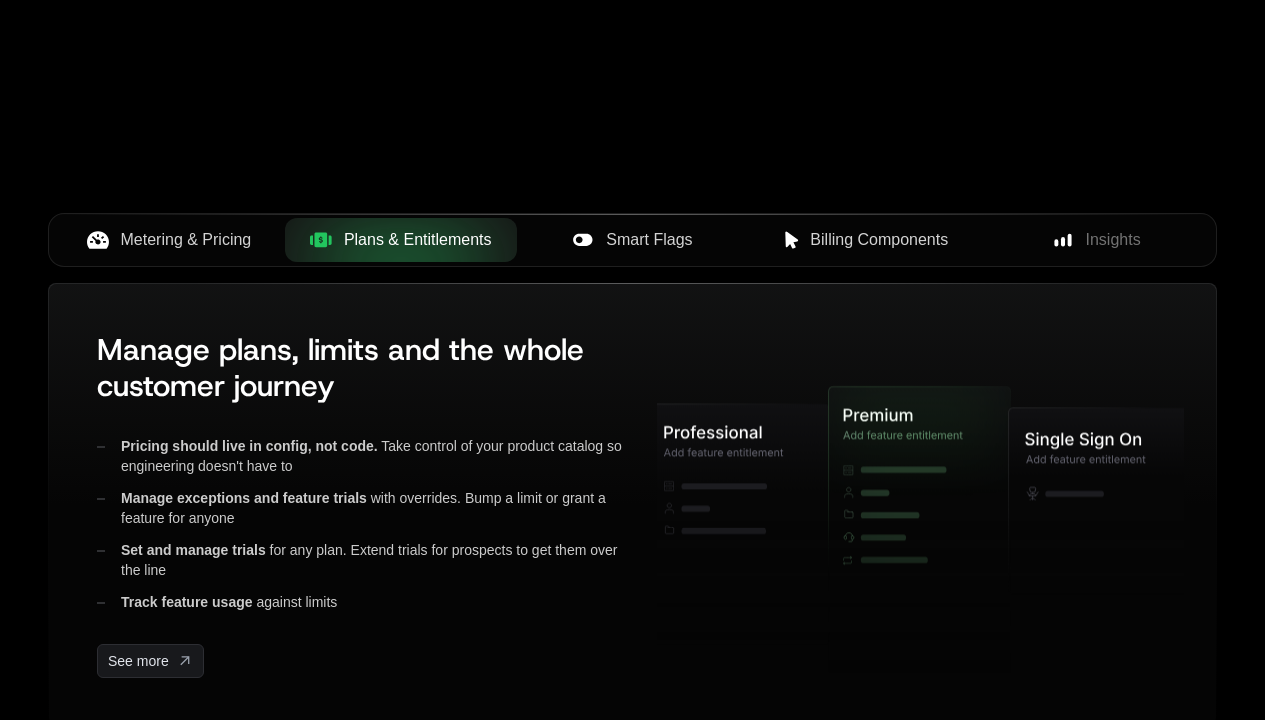 click on "Smart Flags" at bounding box center [649, 240] 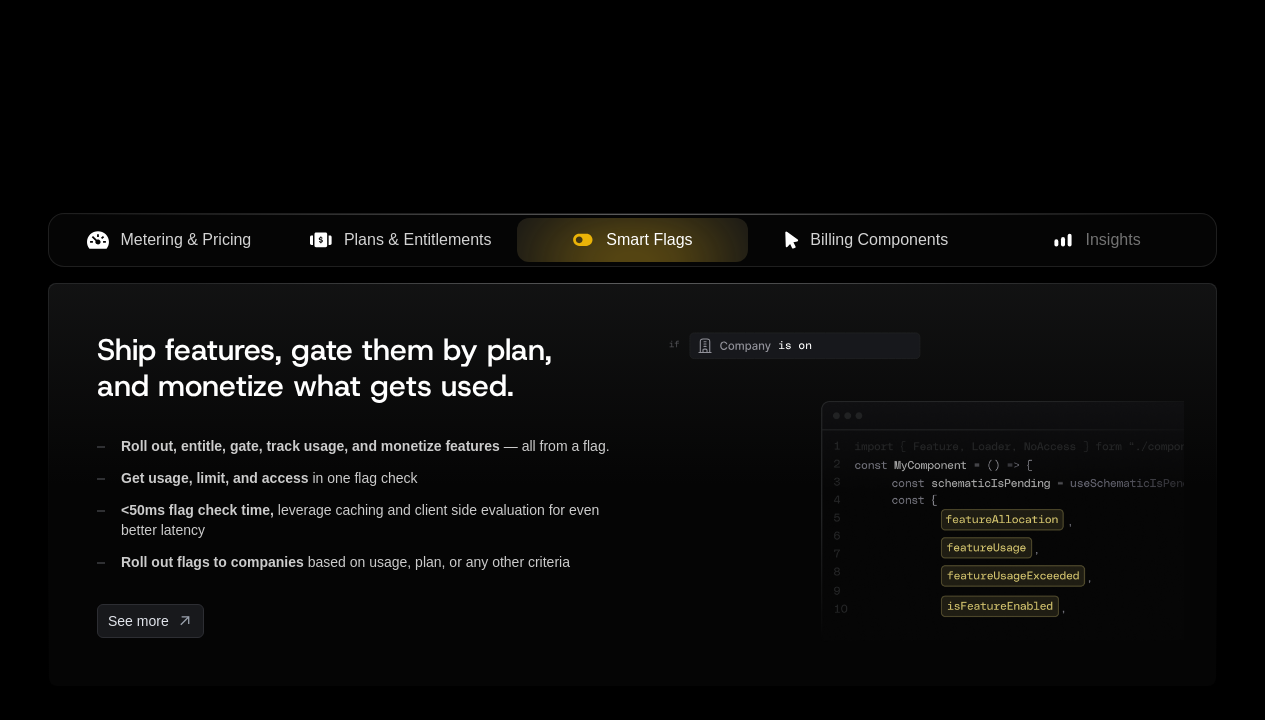 click on "Billing Components" at bounding box center (879, 240) 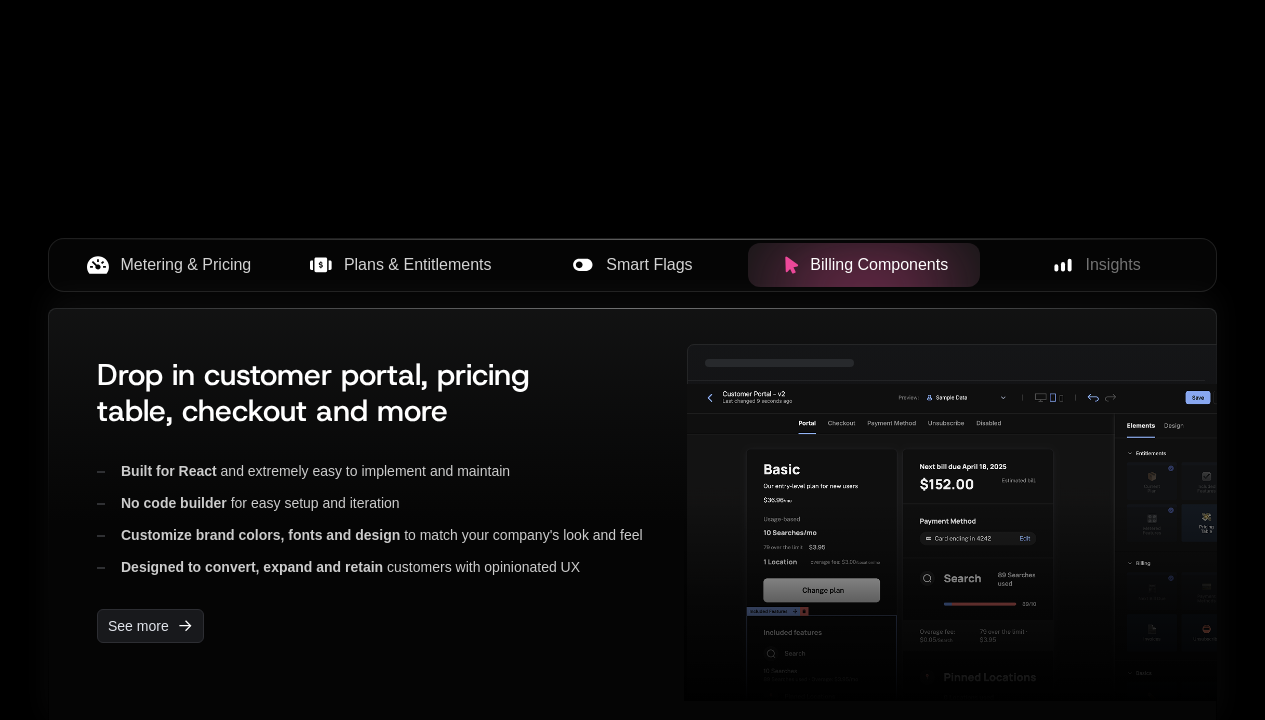 scroll, scrollTop: 683, scrollLeft: 0, axis: vertical 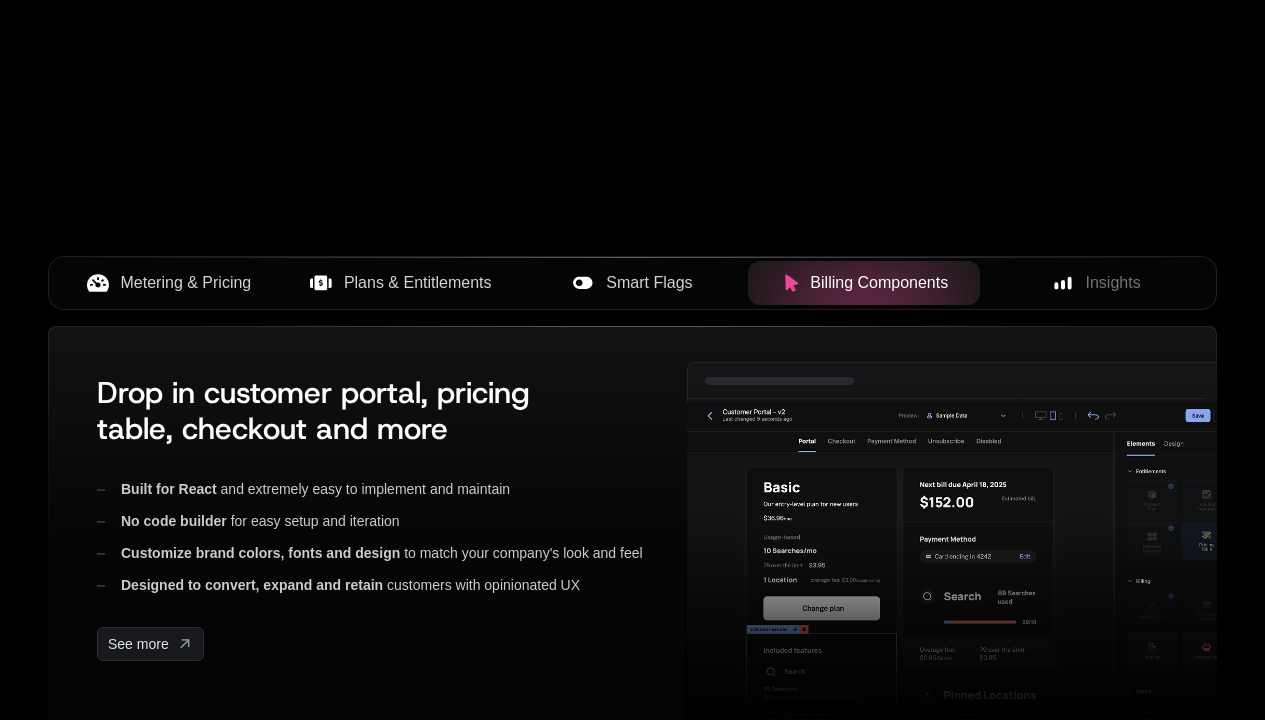 click on "Metering & Pricing" at bounding box center [169, 283] 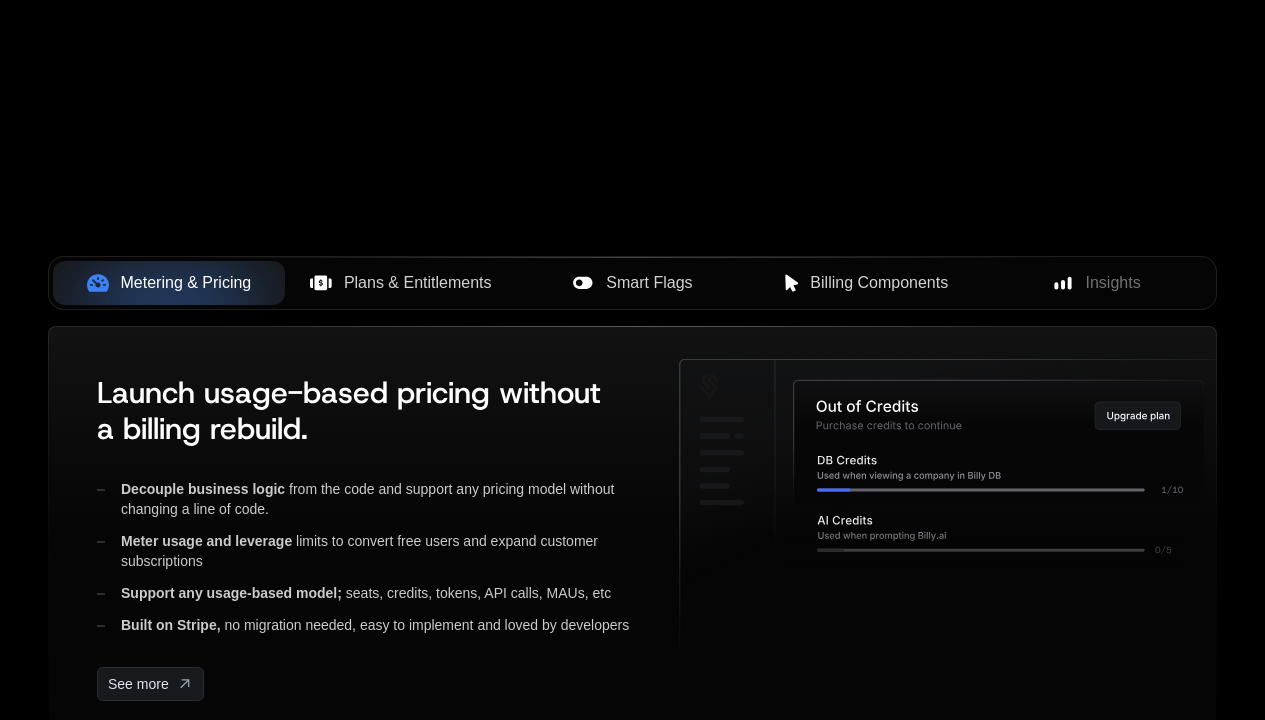 click on "Plans & Entitlements" at bounding box center [418, 283] 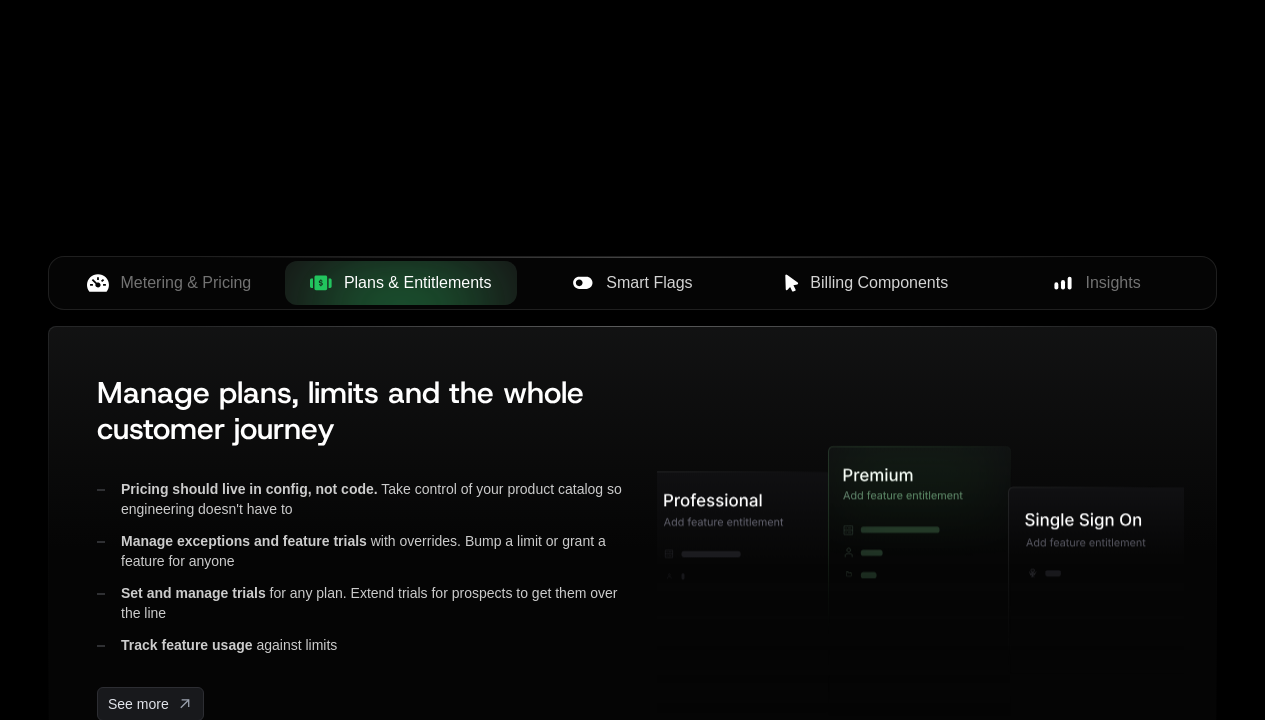 click on "Smart Flags" at bounding box center (633, 283) 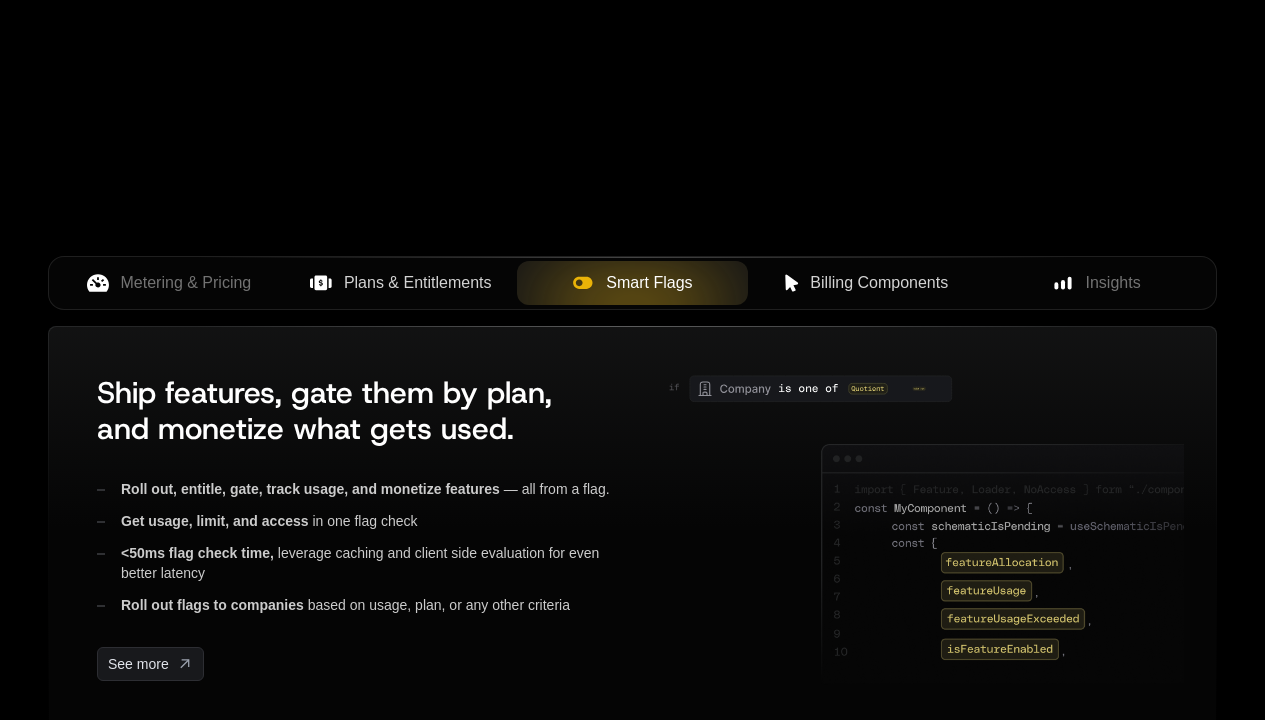 click on "Metering & Pricing Plans & Entitlements Smart Flags Billing Components Insights" at bounding box center (632, 283) 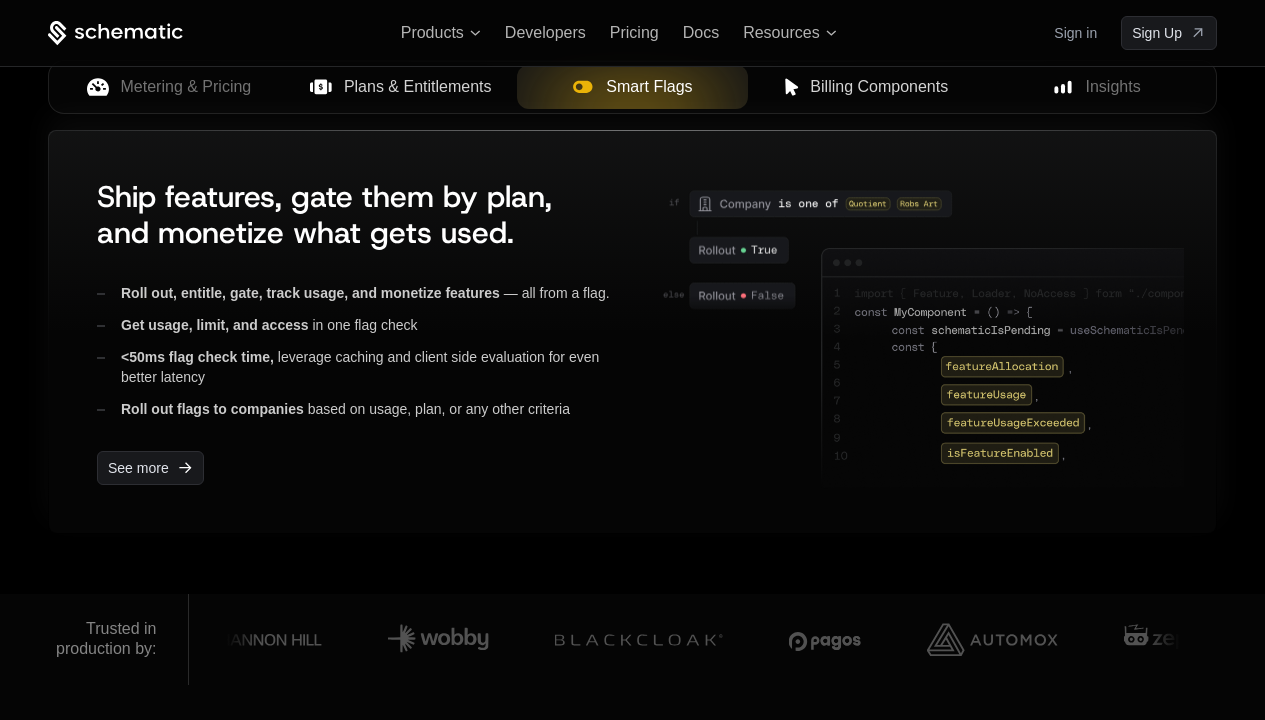 scroll, scrollTop: 828, scrollLeft: 0, axis: vertical 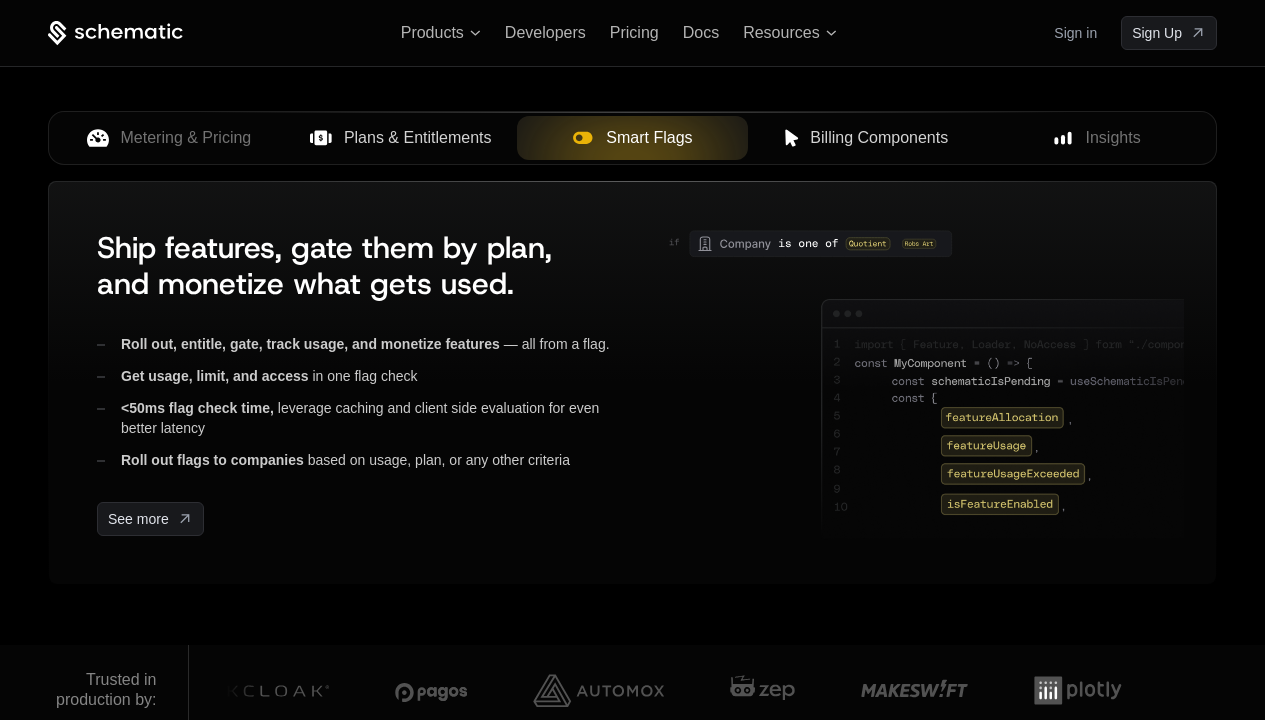 click on "Metering & Pricing" at bounding box center [186, 138] 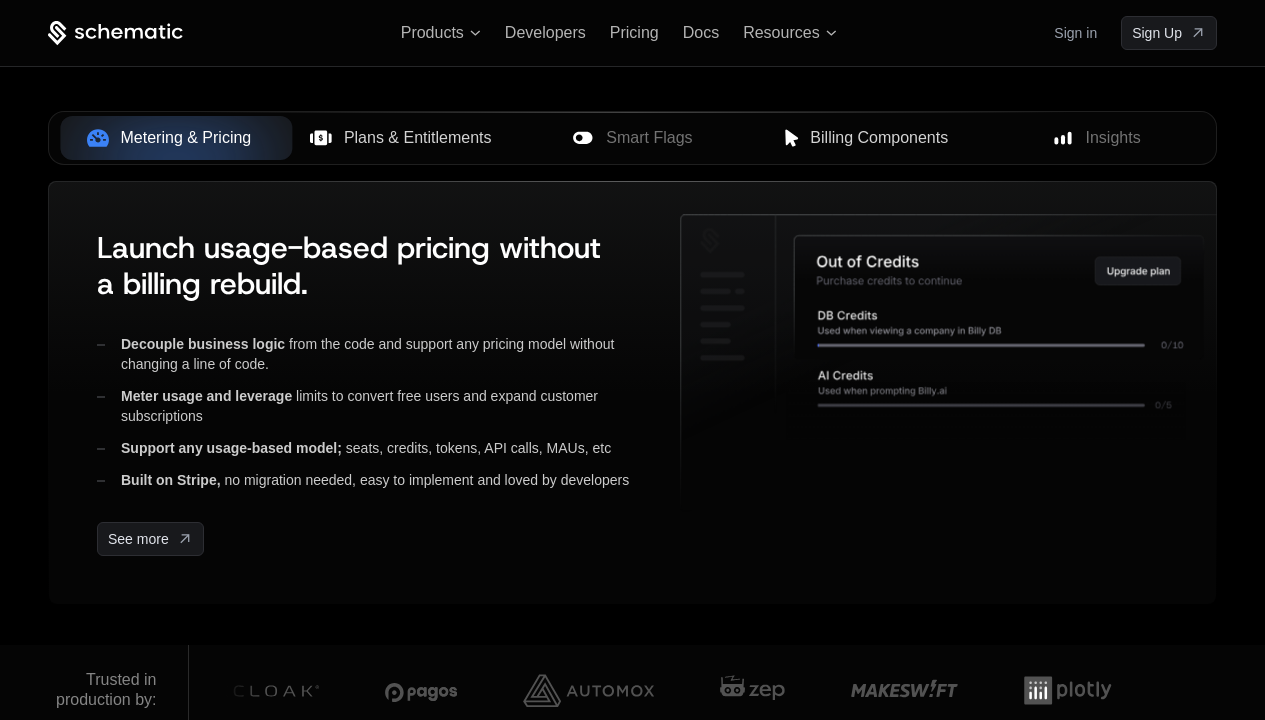 click on "Plans & Entitlements" at bounding box center (418, 138) 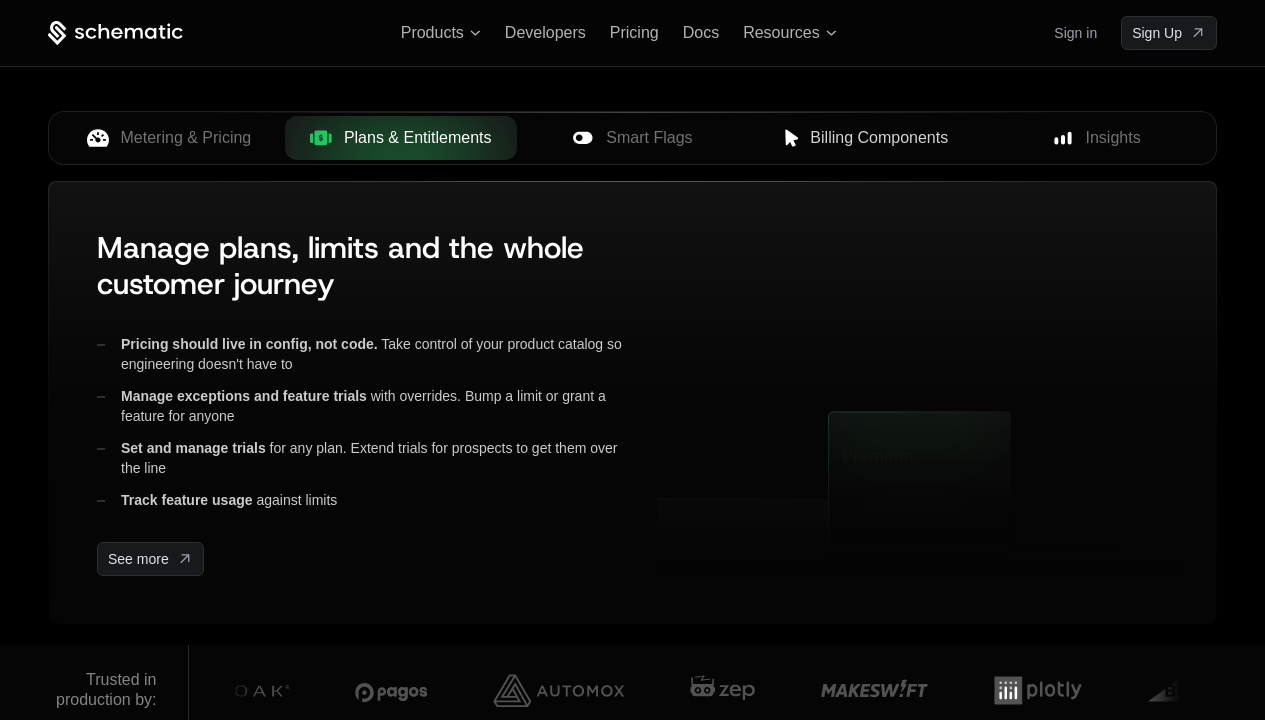 click 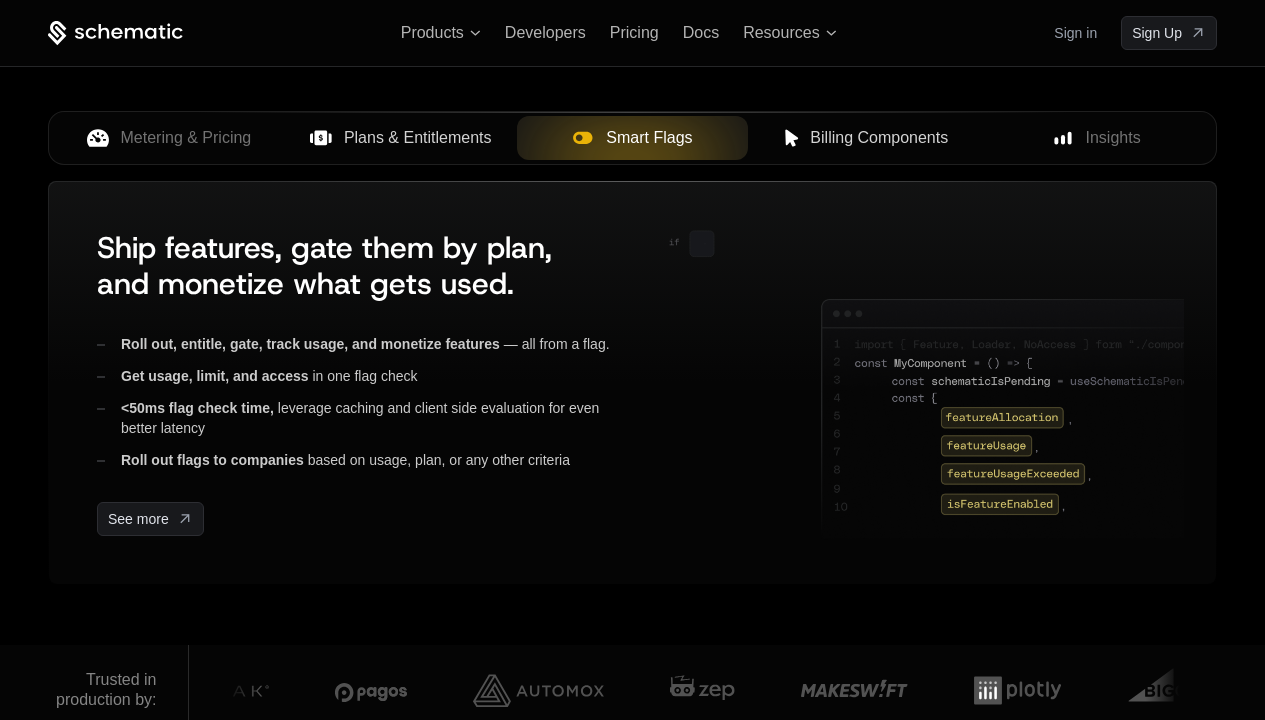 click on "Billing Components" at bounding box center (879, 138) 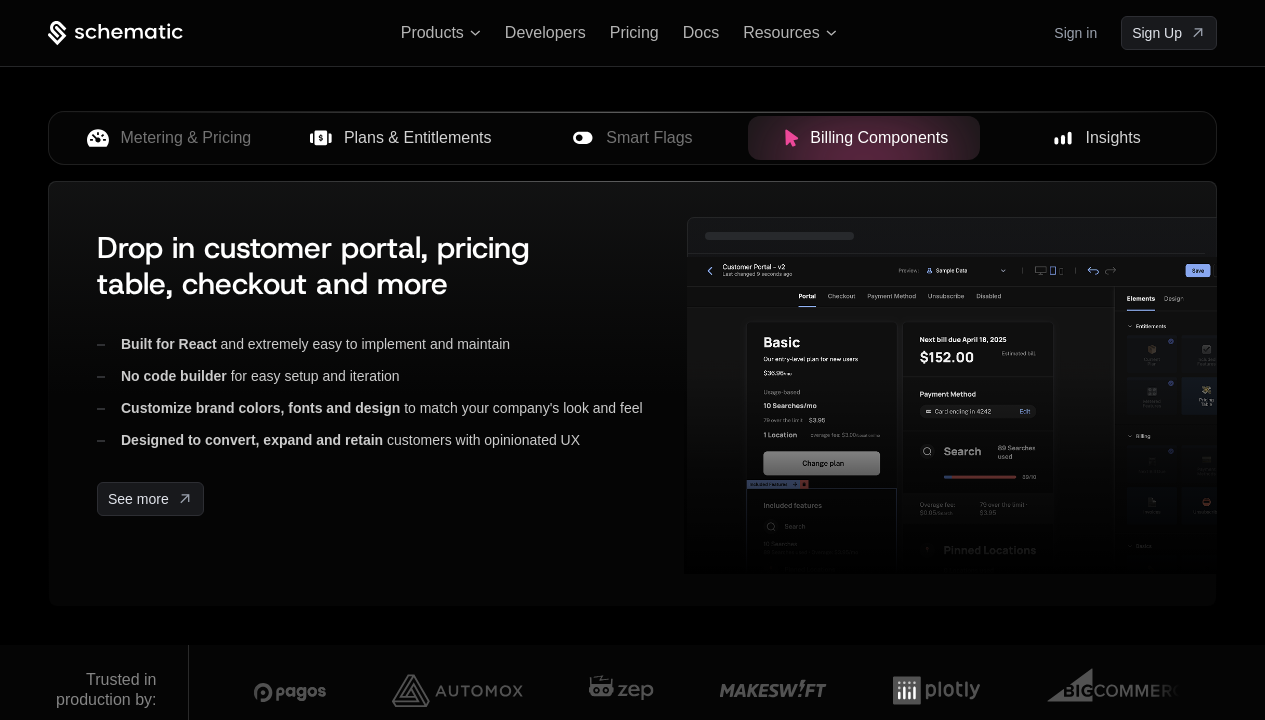 click on "Insights" at bounding box center (1113, 138) 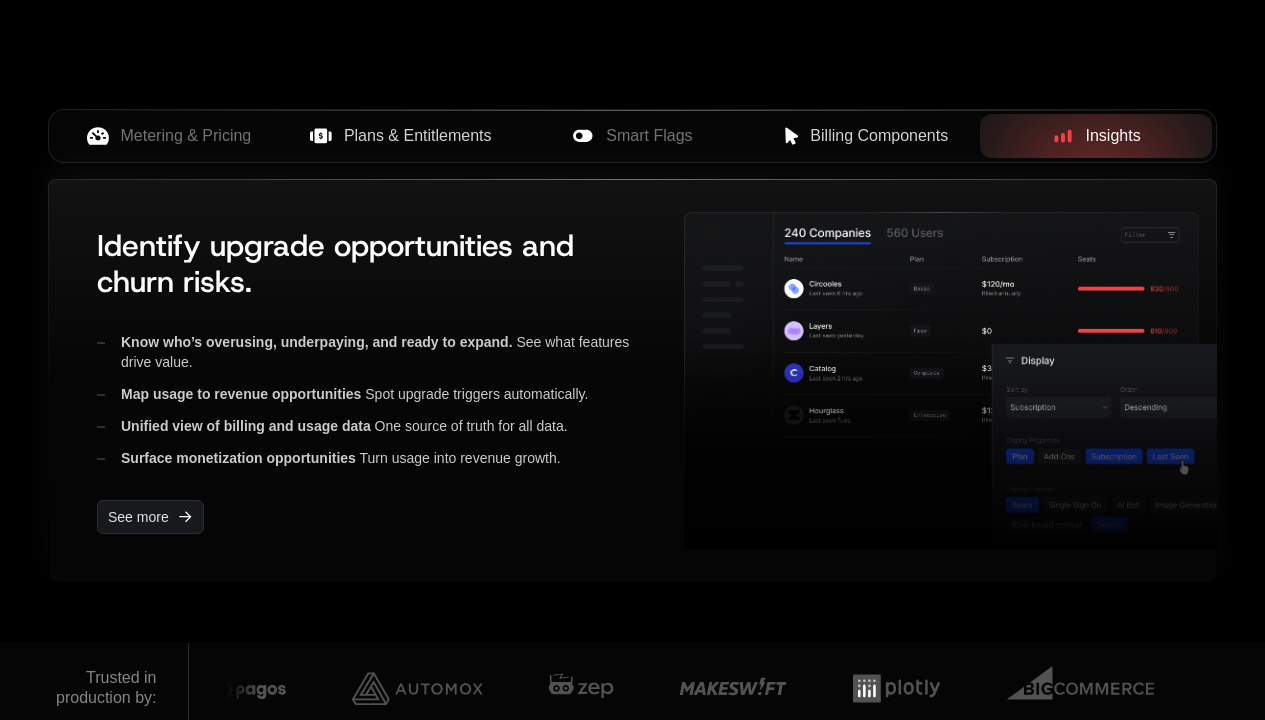 scroll, scrollTop: 832, scrollLeft: 0, axis: vertical 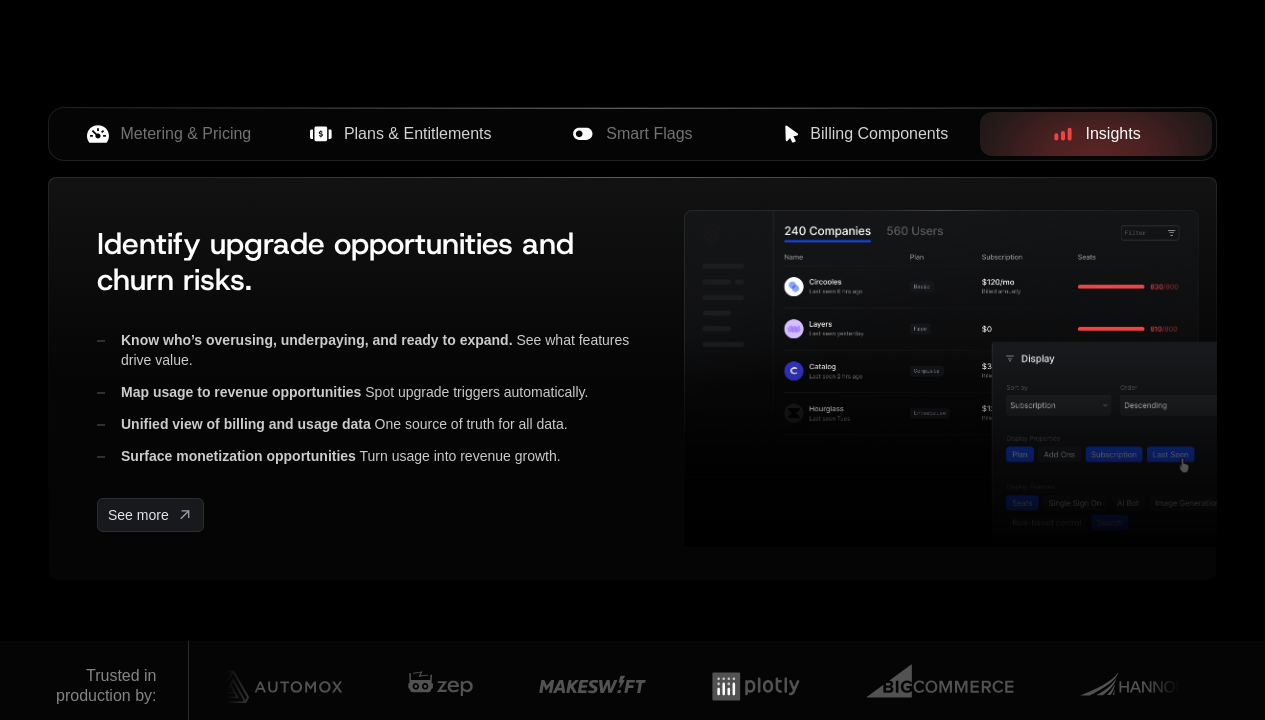click on "Metering & Pricing" at bounding box center (186, 134) 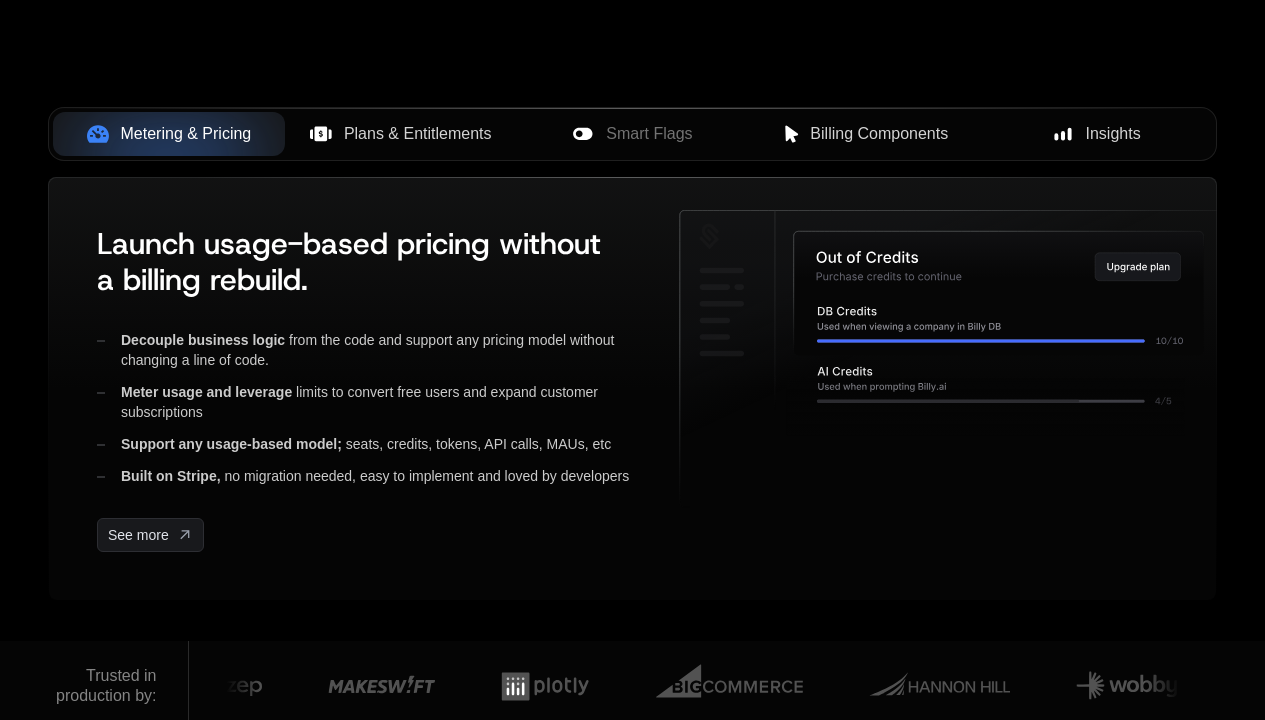 click on "Plans & Entitlements" at bounding box center (418, 134) 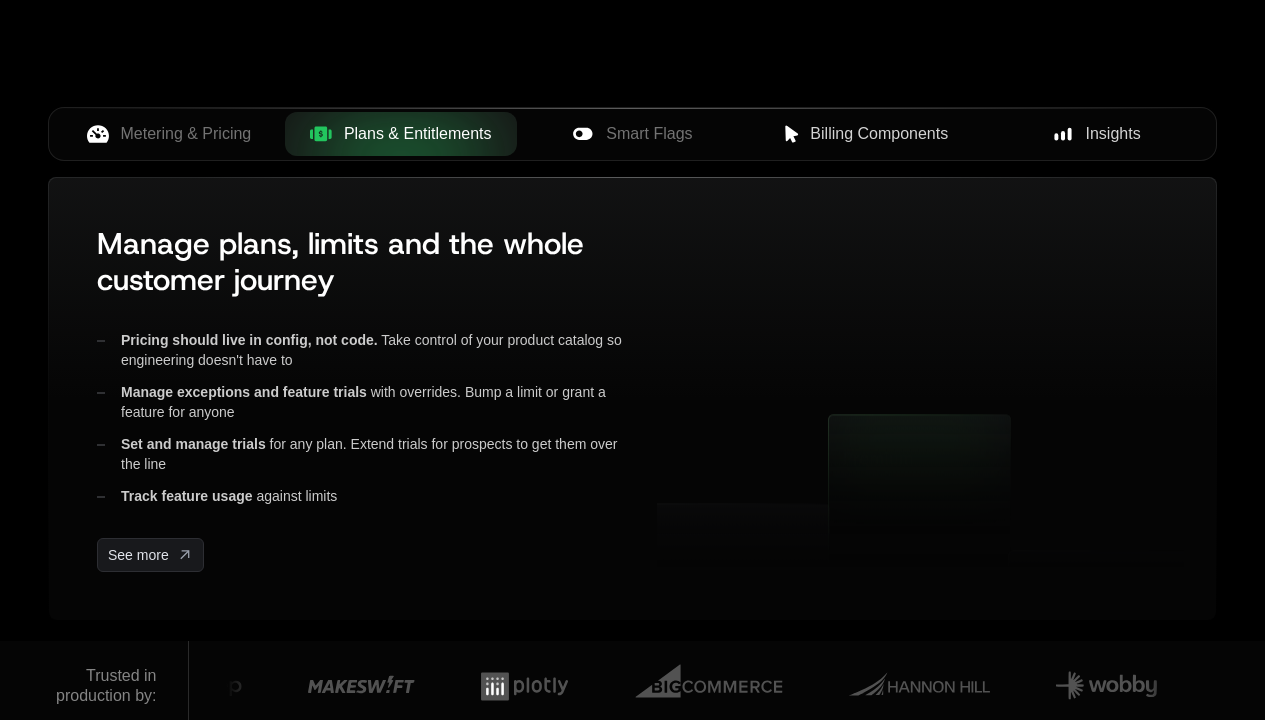 click on "Smart Flags" at bounding box center (649, 134) 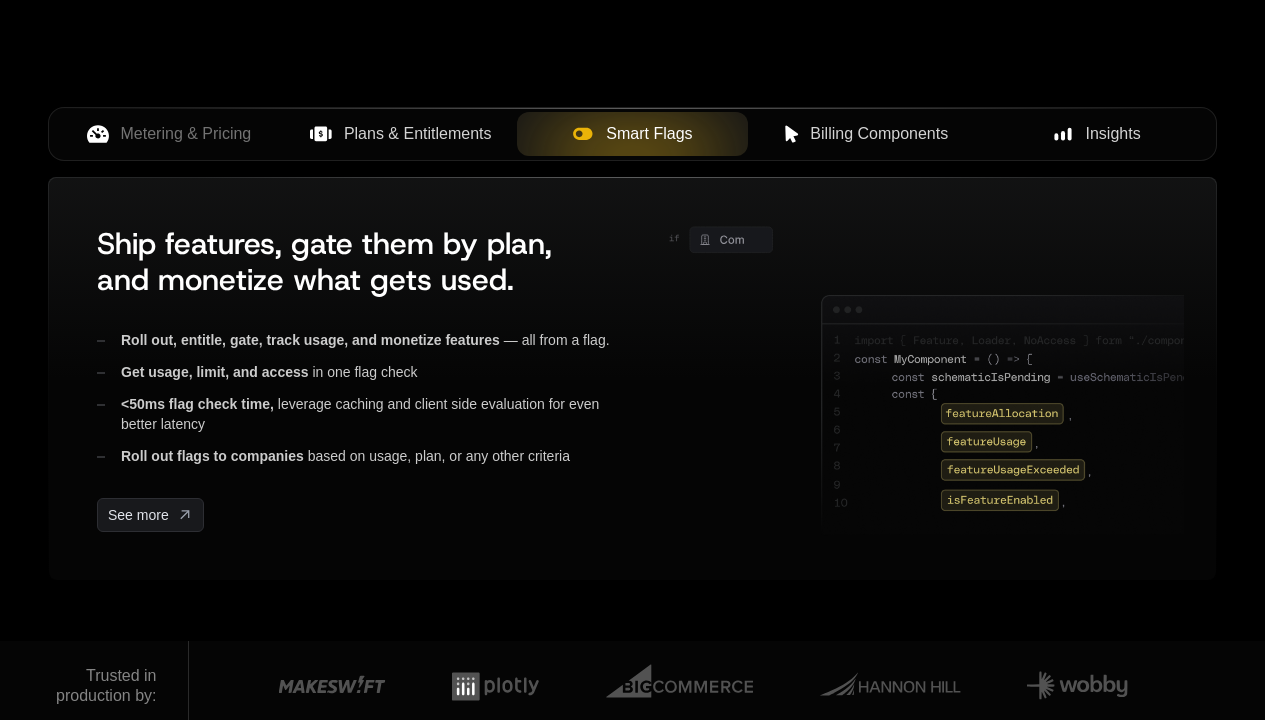 click on "Billing Components" at bounding box center [879, 134] 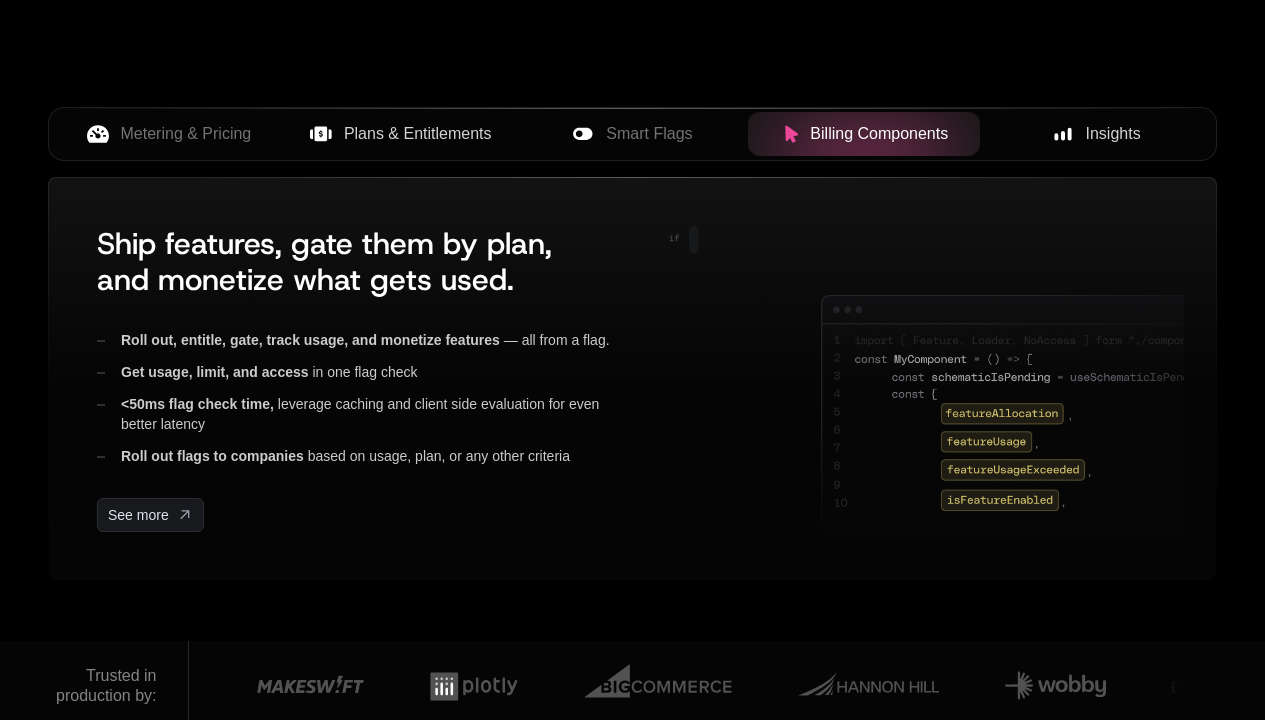 click on "Insights" at bounding box center [1113, 134] 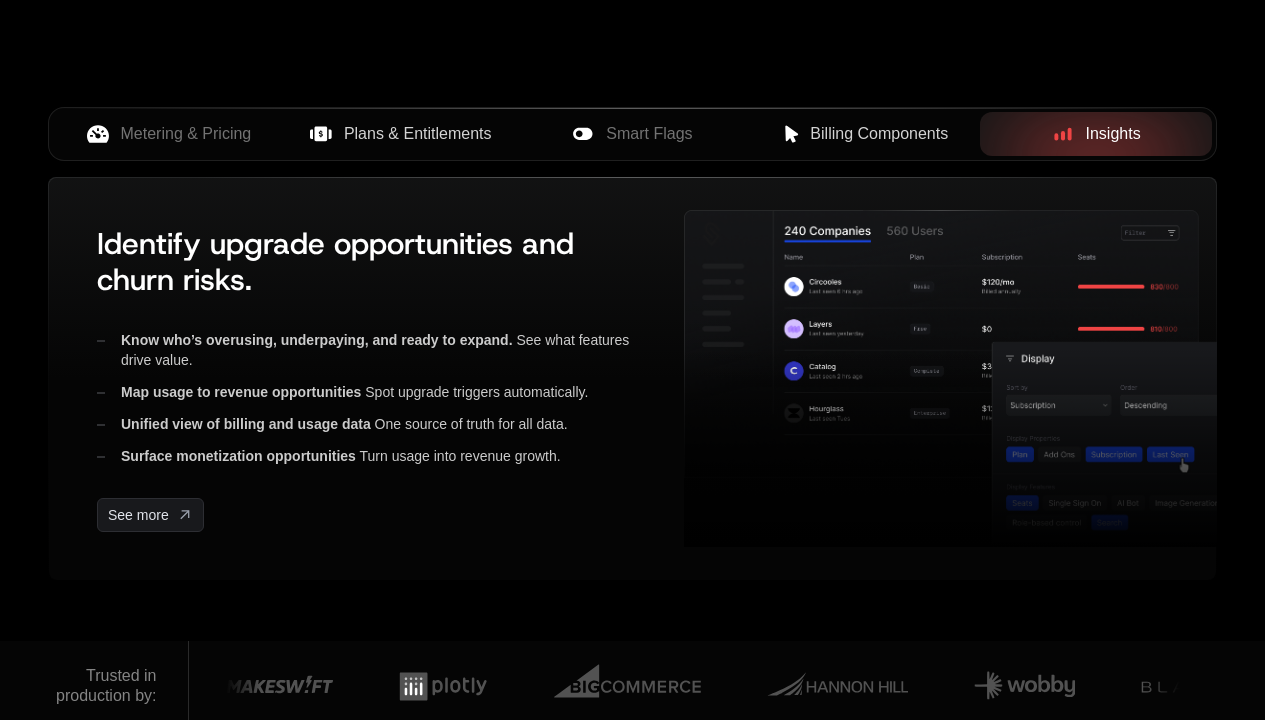 click on "Billing Components" at bounding box center [879, 134] 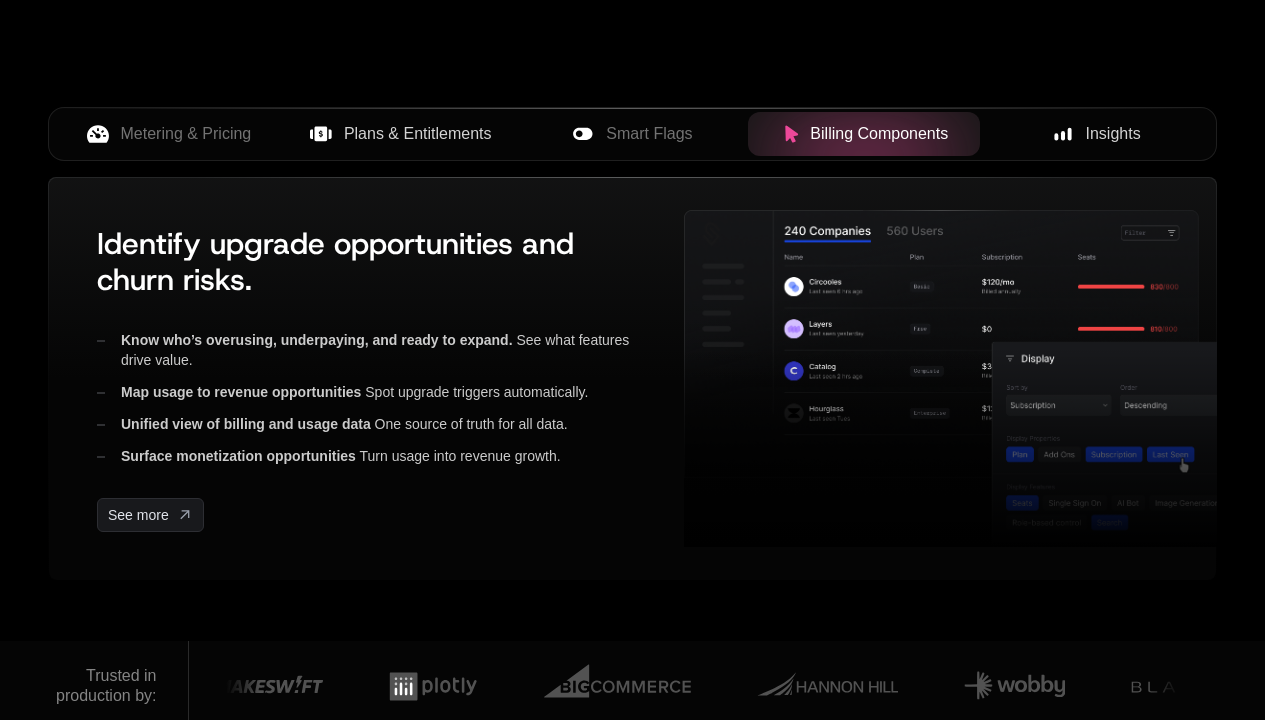 click on "Smart Flags" at bounding box center [633, 134] 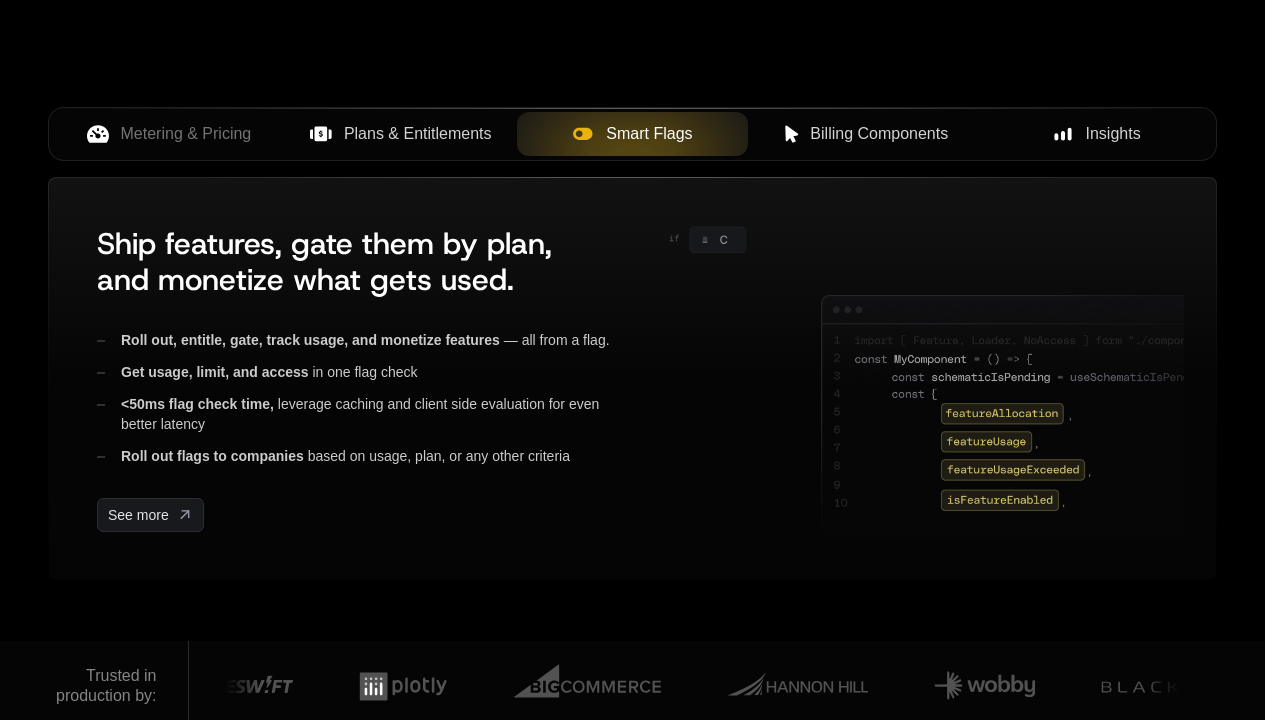 click on "Plans & Entitlements" at bounding box center (401, 134) 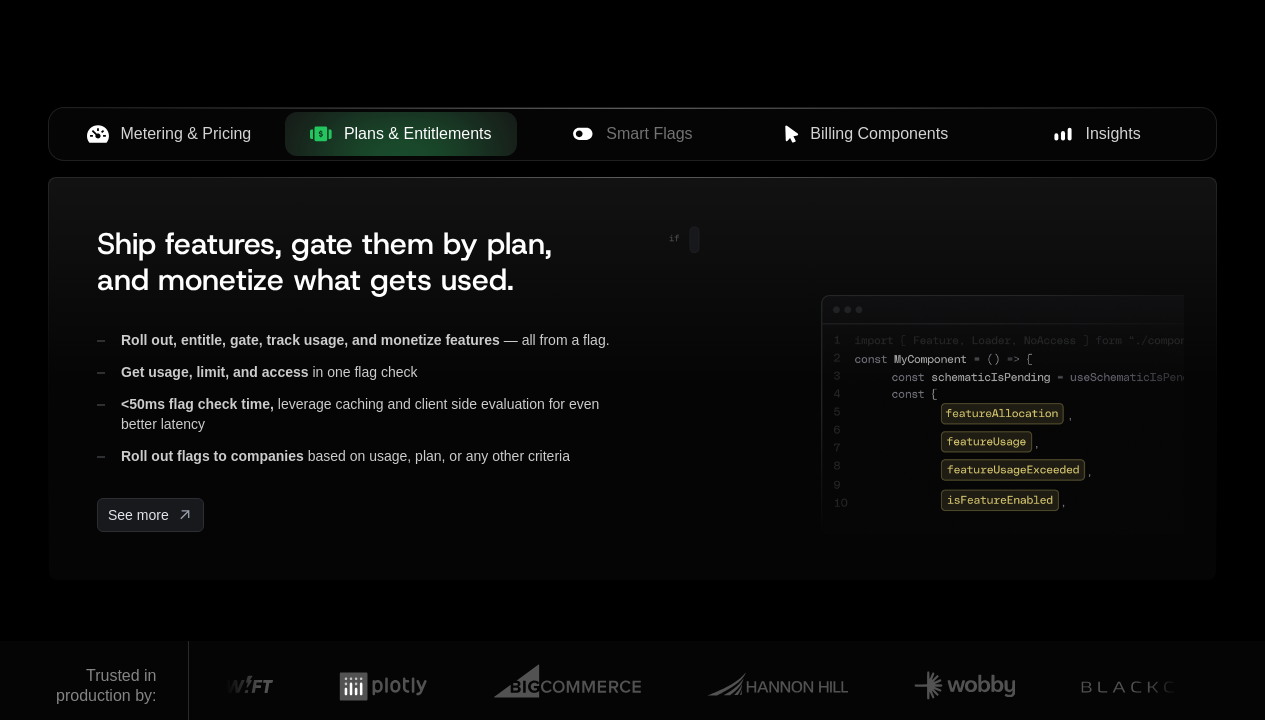 click on "Metering & Pricing" at bounding box center [169, 134] 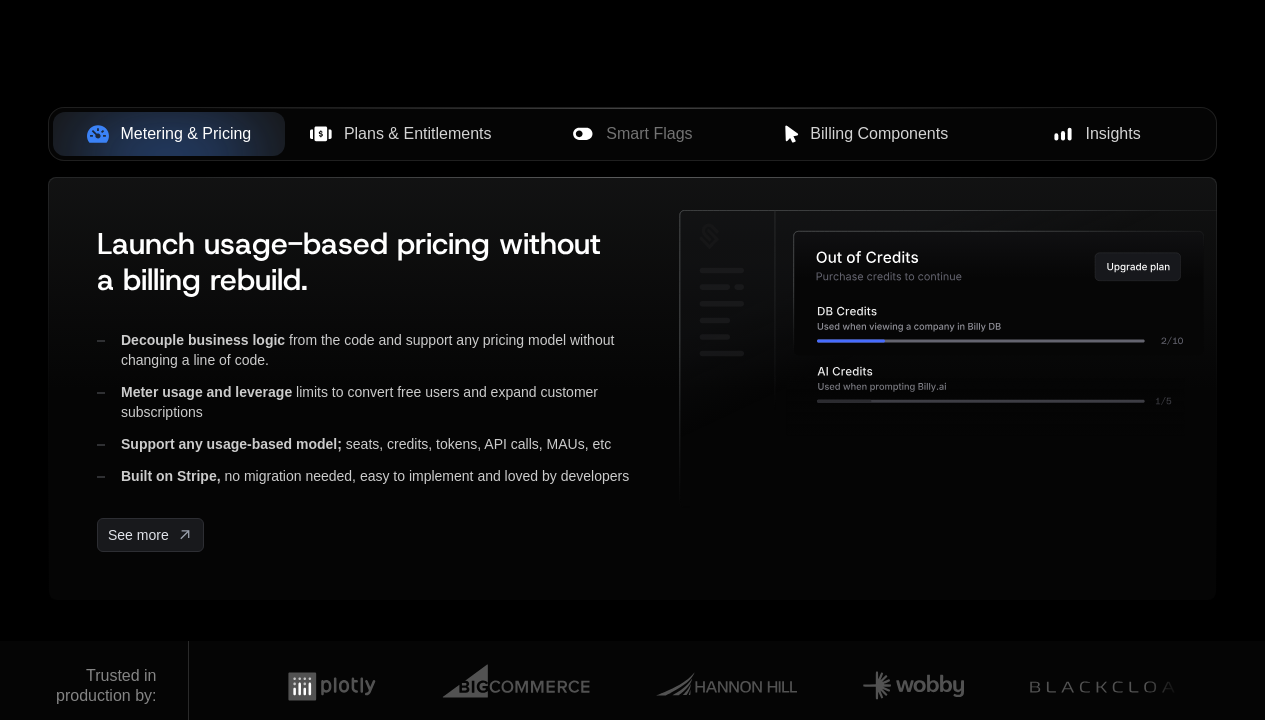 click on "Plans & Entitlements" at bounding box center (401, 134) 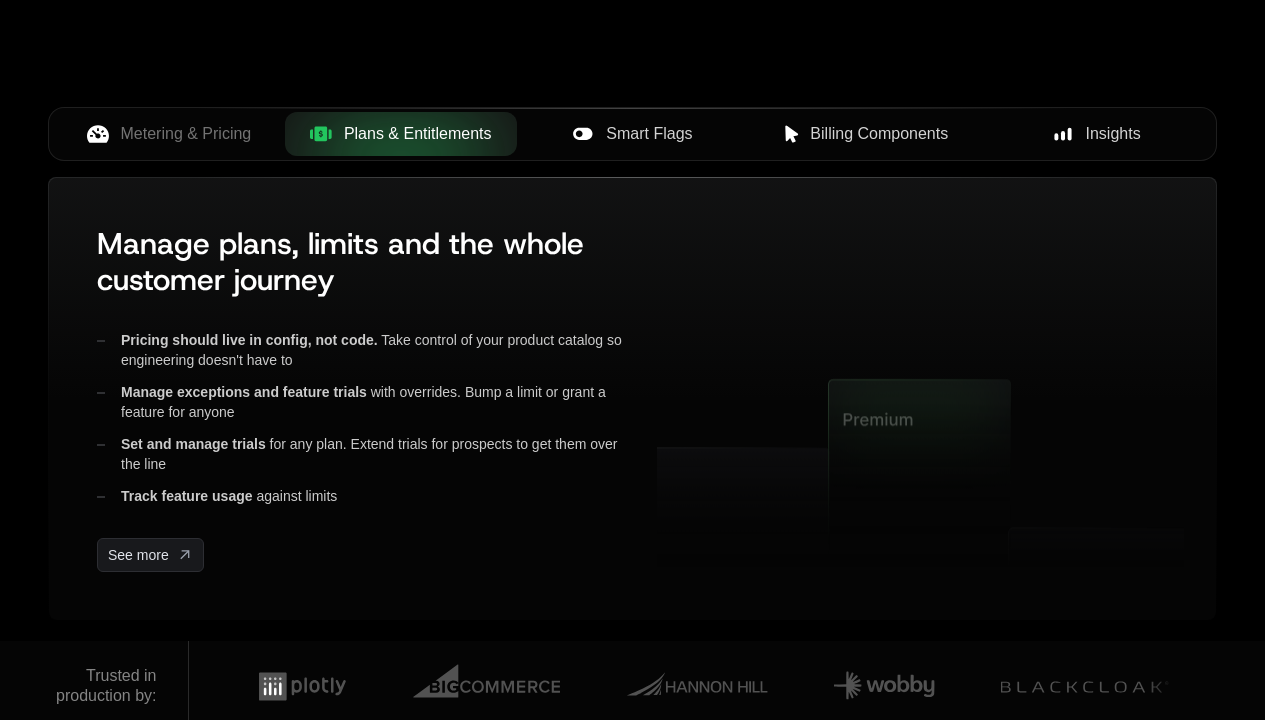 click on "Smart Flags" at bounding box center (633, 134) 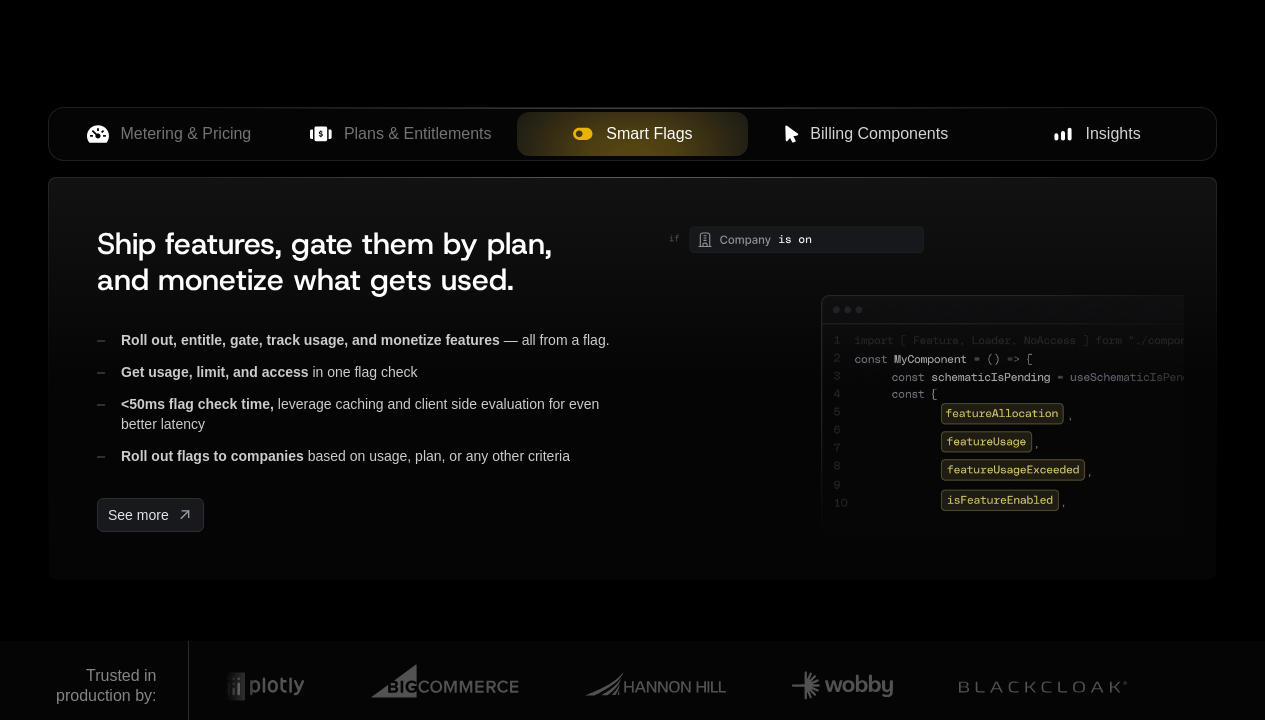 click on "Billing Components" at bounding box center (879, 134) 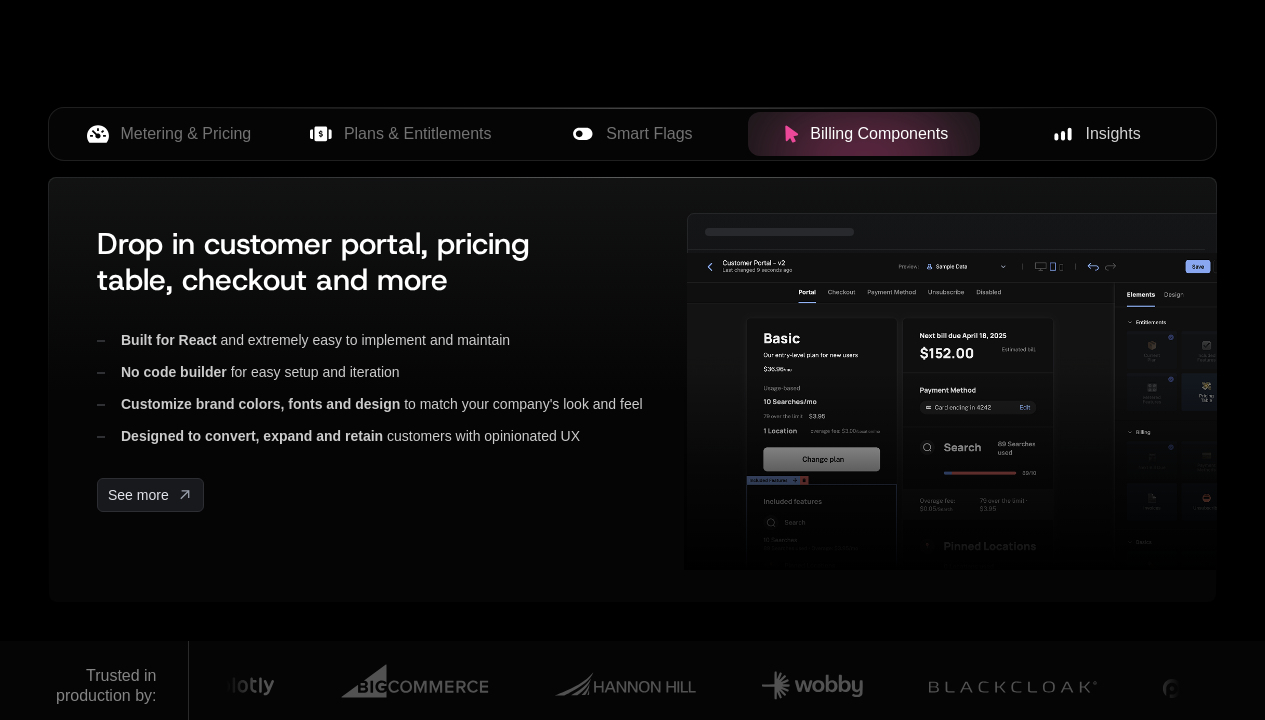 click on "Insights" at bounding box center [1096, 134] 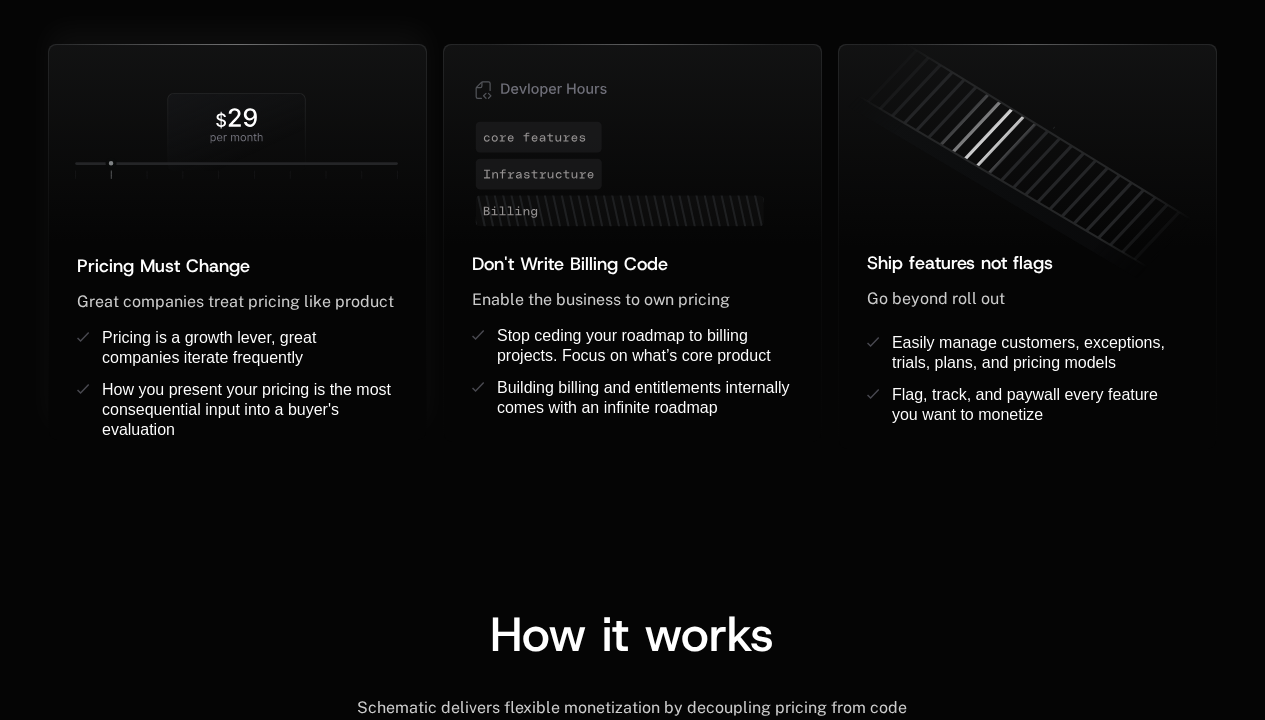 scroll, scrollTop: 1592, scrollLeft: 0, axis: vertical 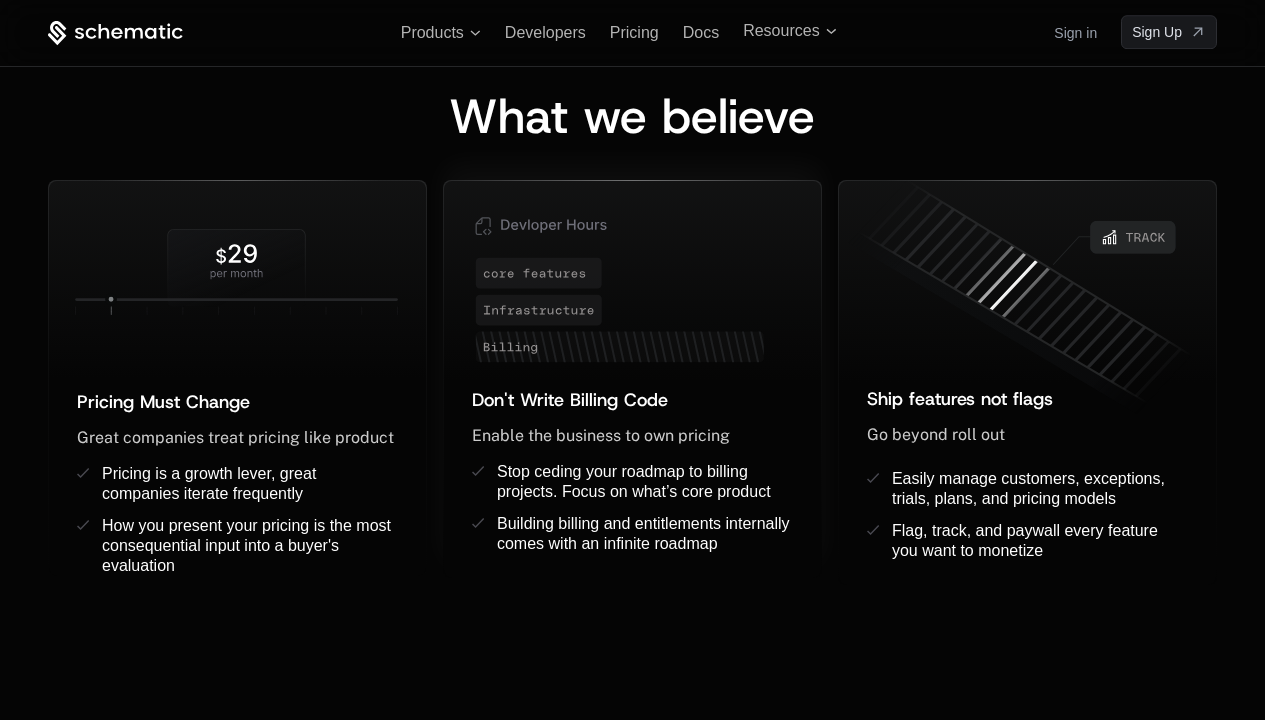 click 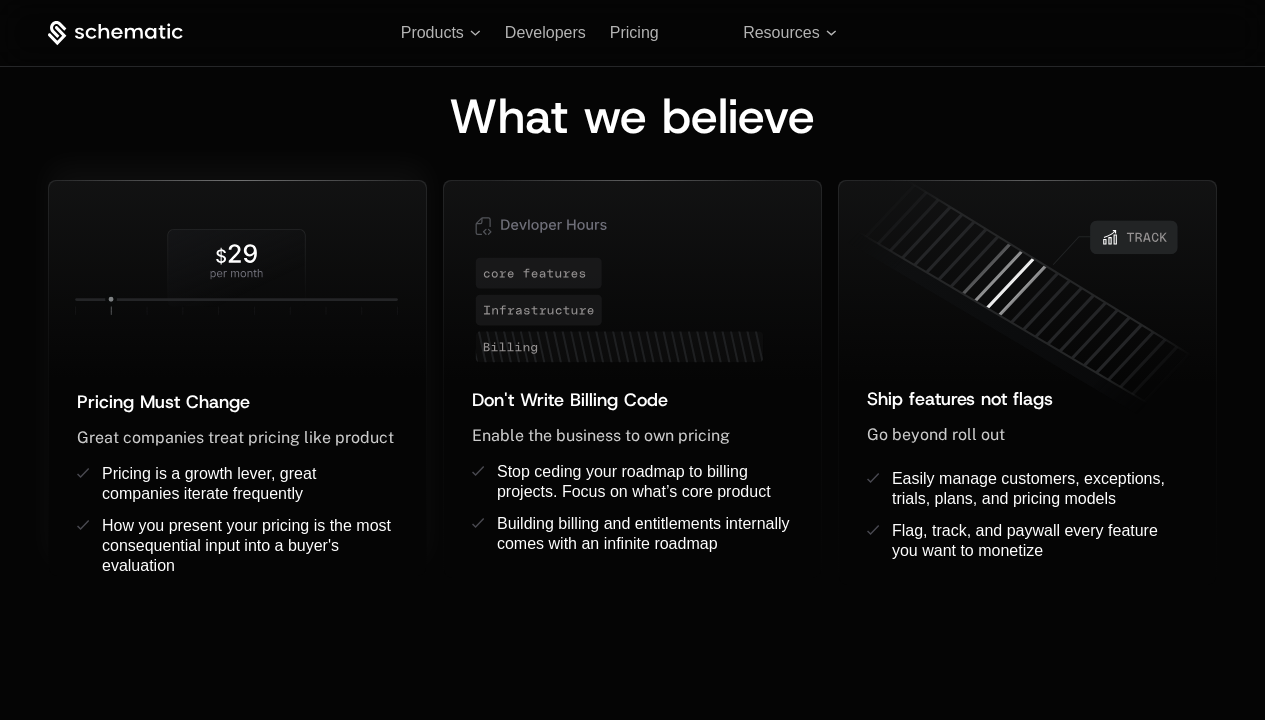 click at bounding box center [237, 285] 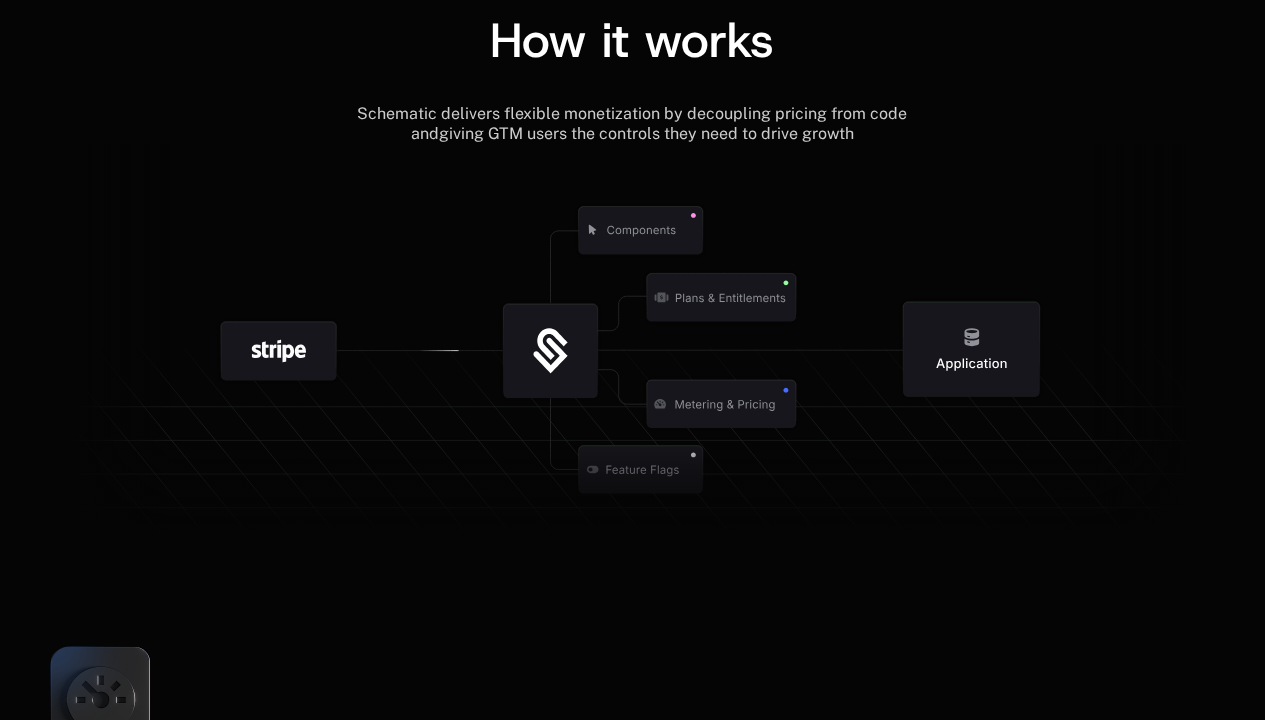 scroll, scrollTop: 2333, scrollLeft: 0, axis: vertical 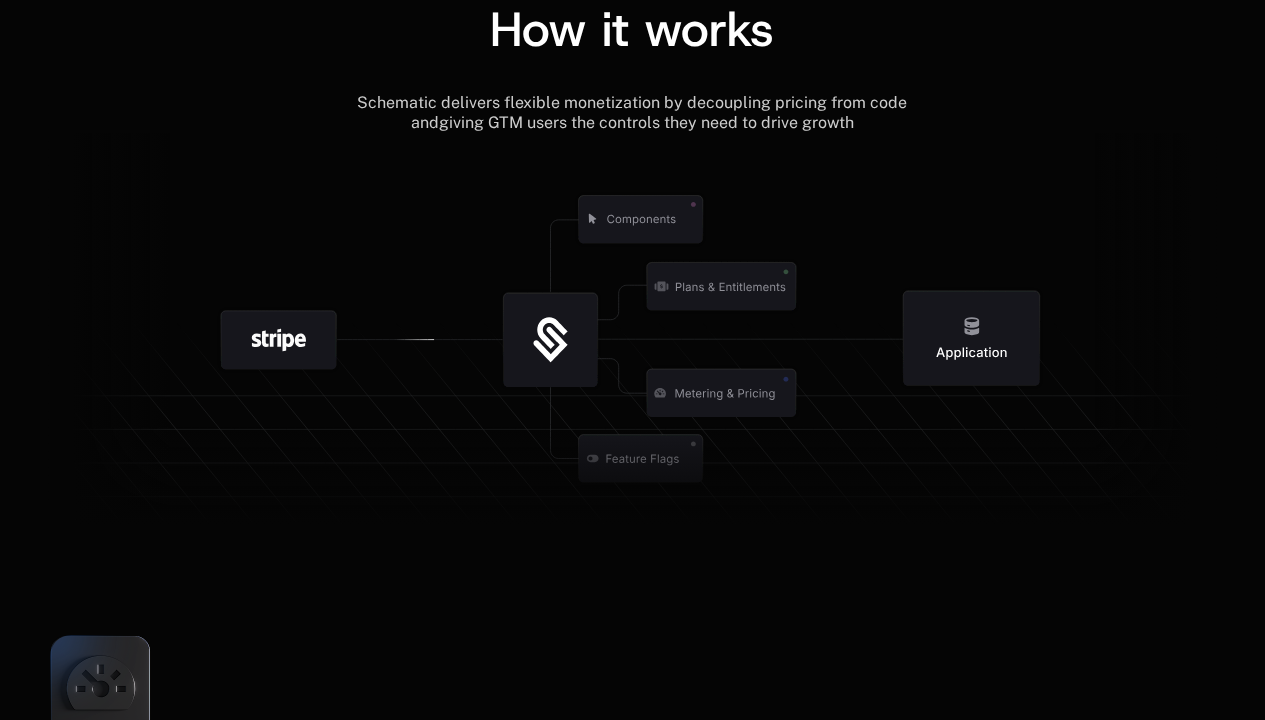 click 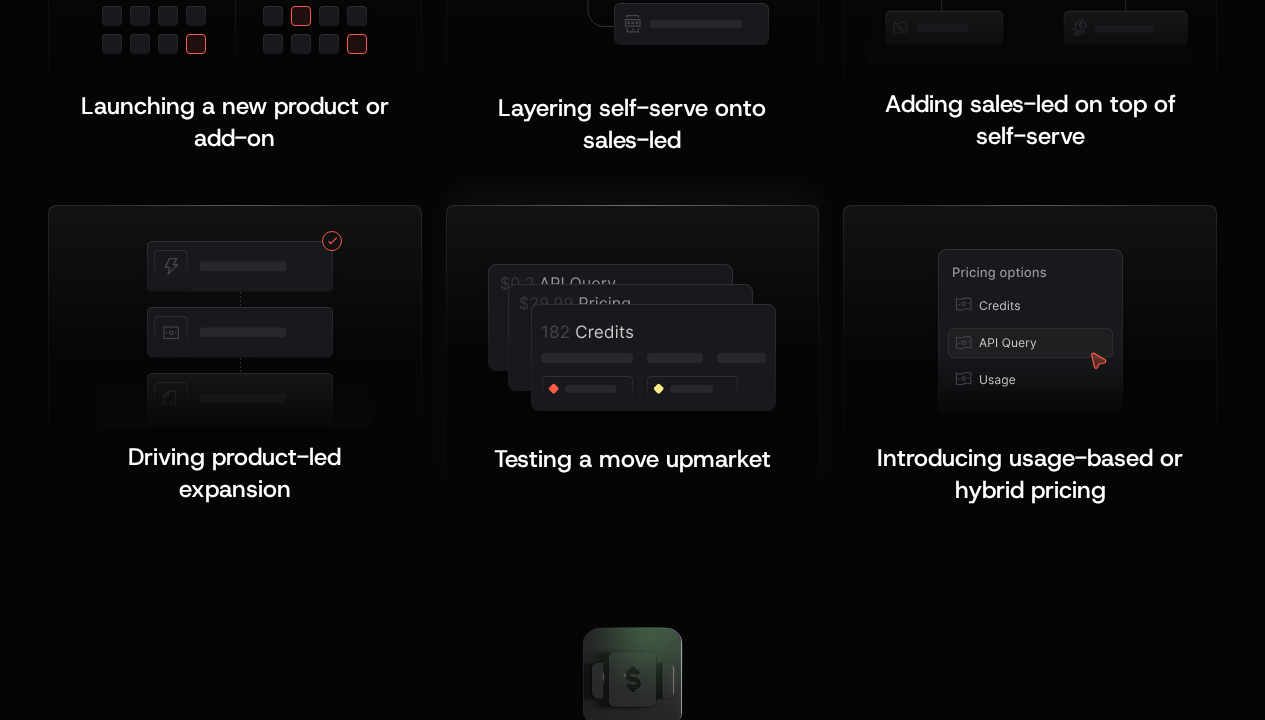 scroll, scrollTop: 4359, scrollLeft: 0, axis: vertical 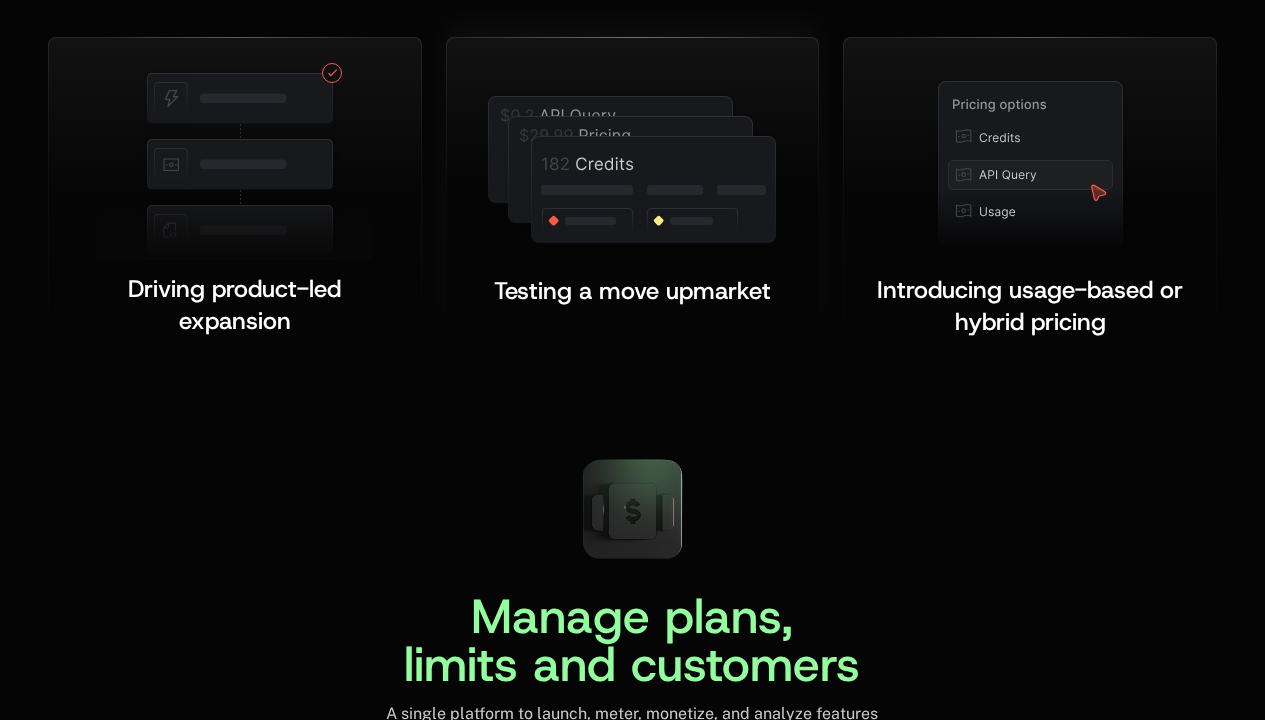 click at bounding box center (632, 171) 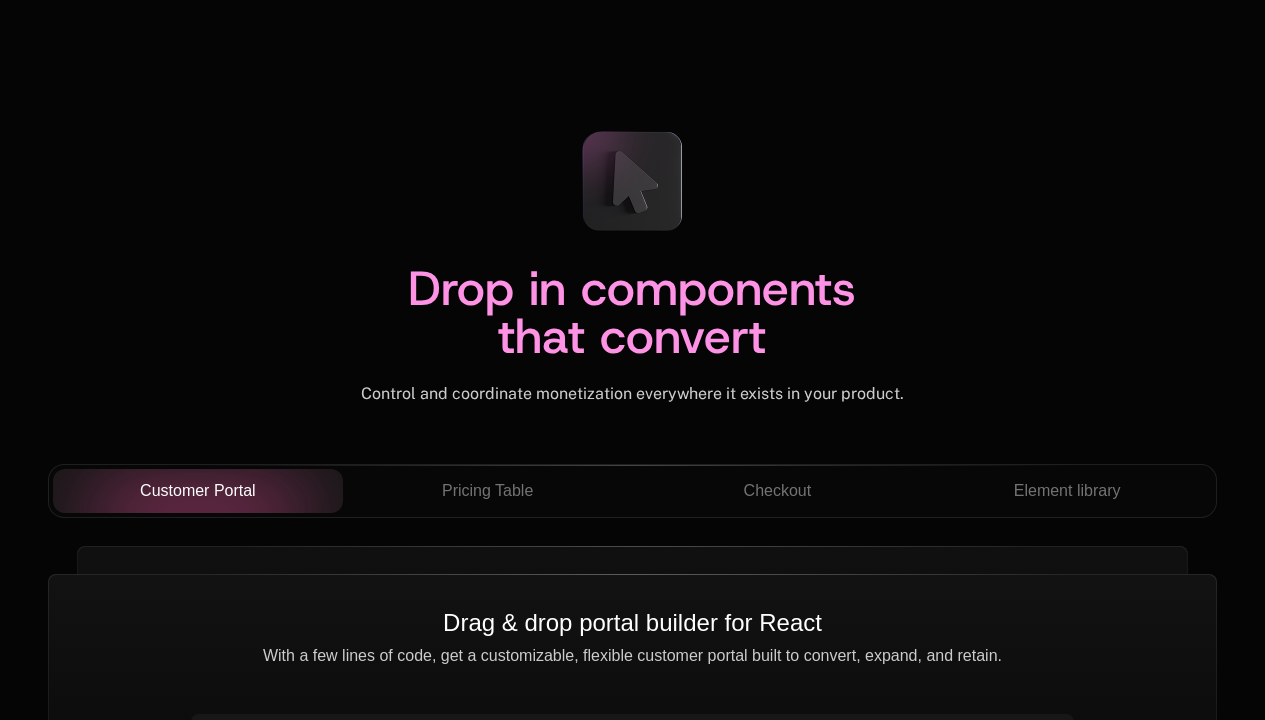 scroll, scrollTop: 6846, scrollLeft: 0, axis: vertical 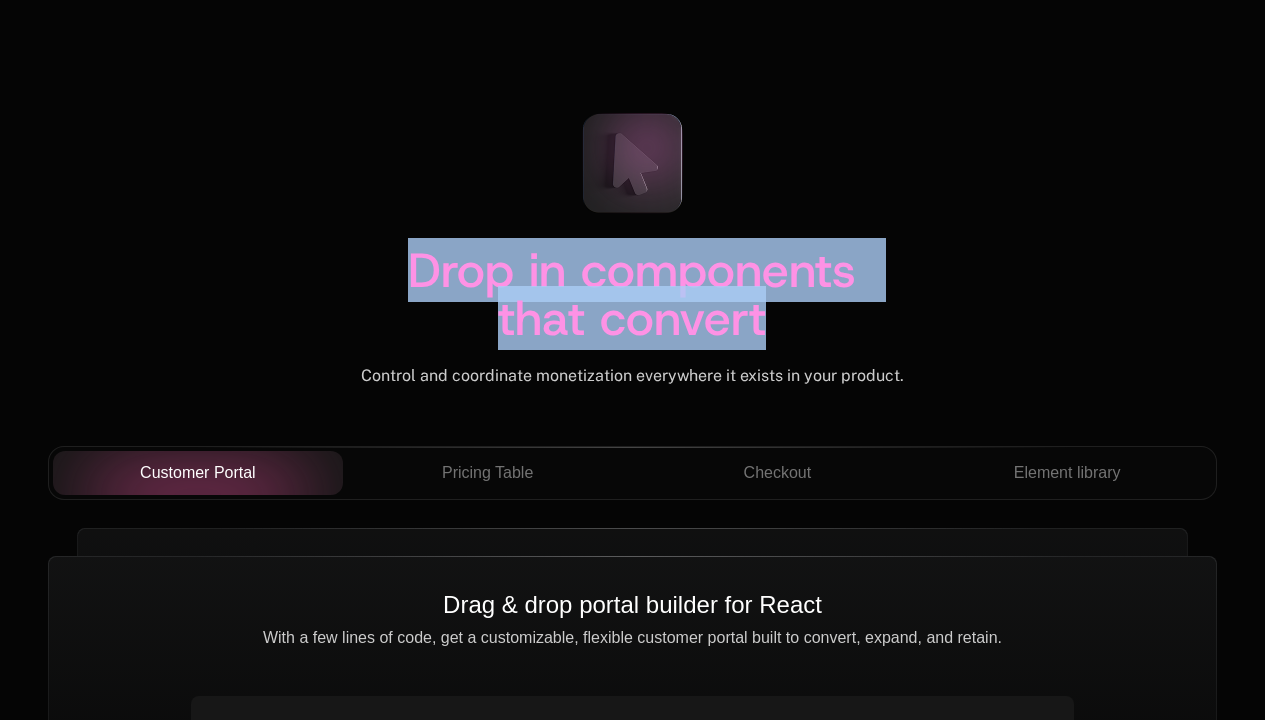 drag, startPoint x: 548, startPoint y: 86, endPoint x: 764, endPoint y: 253, distance: 273.0293 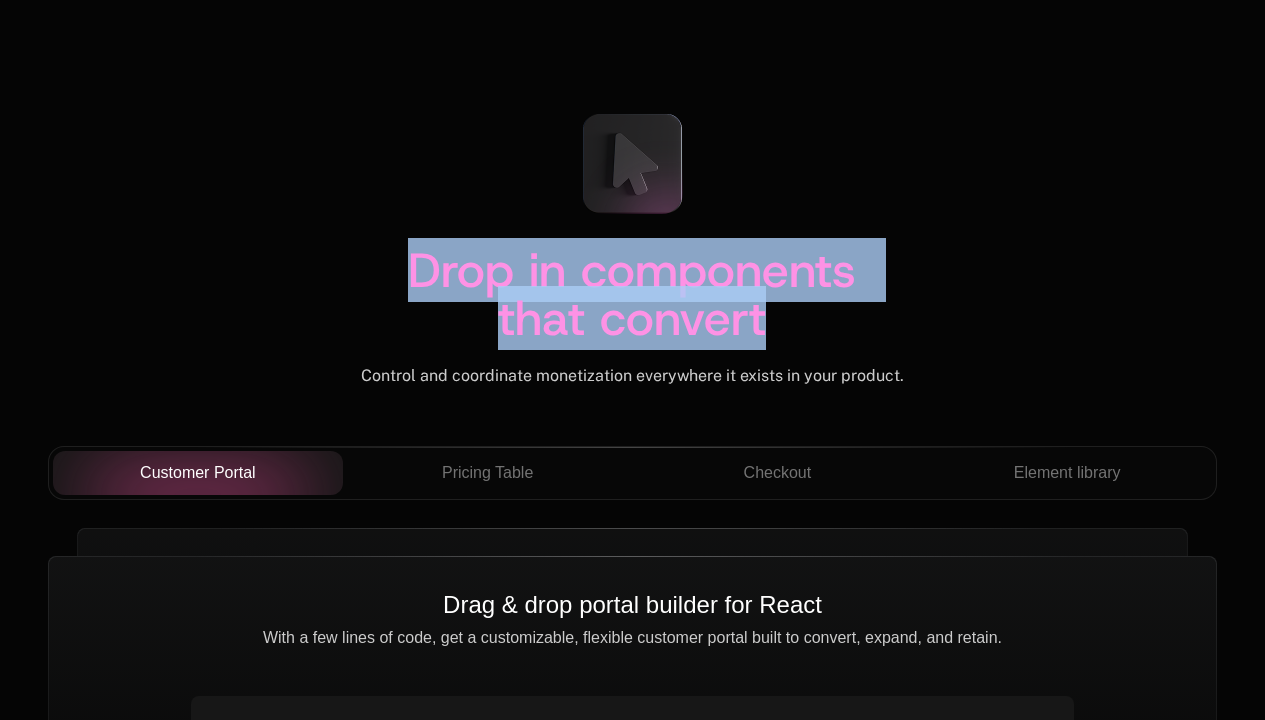 scroll, scrollTop: 7098, scrollLeft: 0, axis: vertical 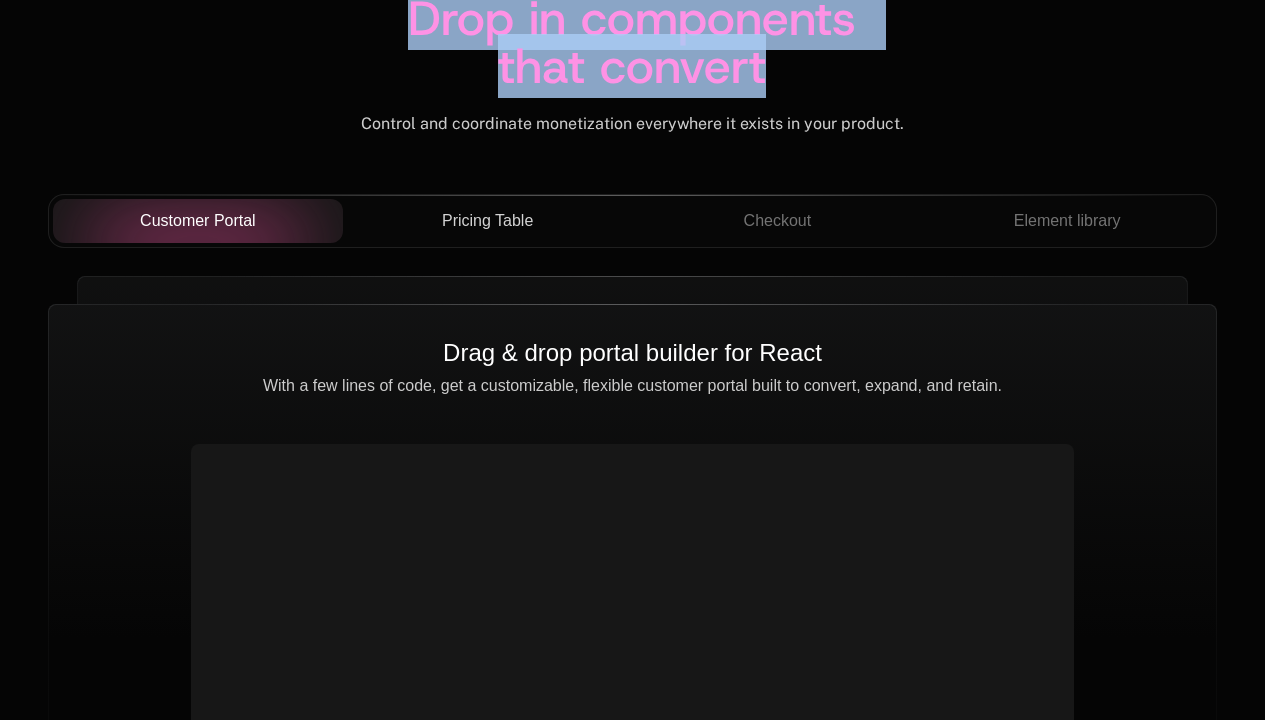 click on "Pricing Table" at bounding box center (488, 221) 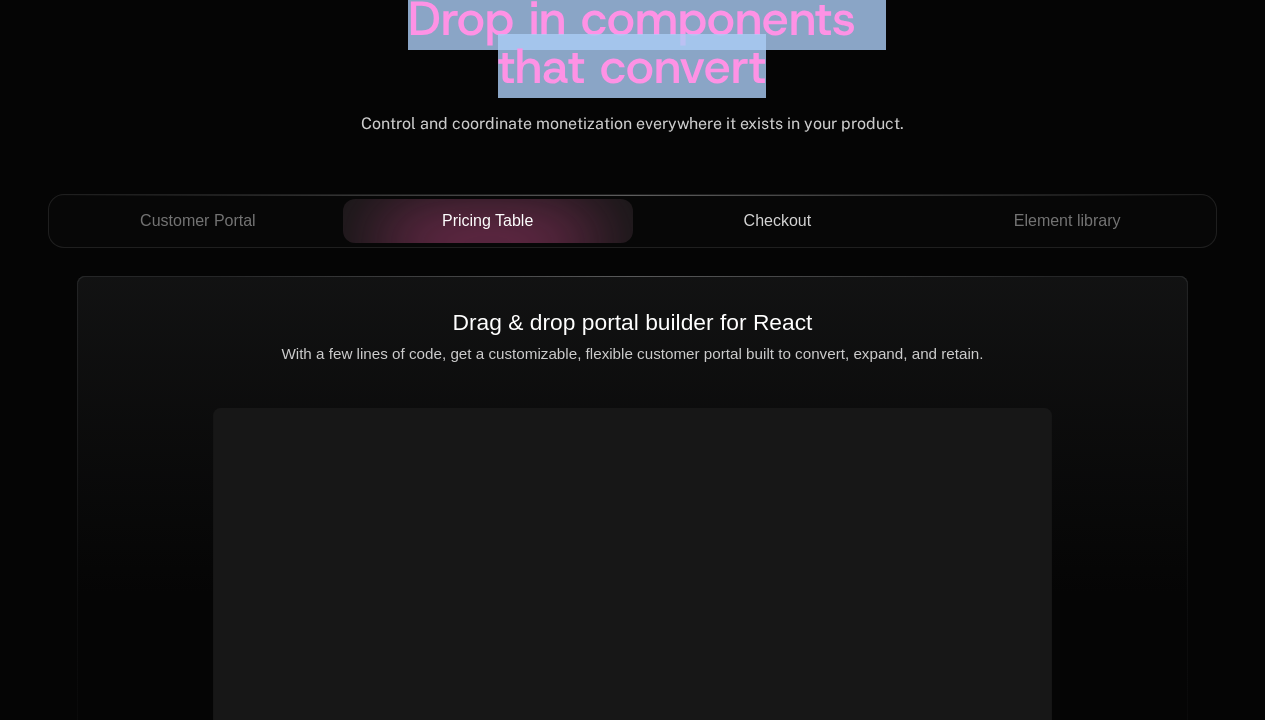 click on "Checkout" at bounding box center [778, 221] 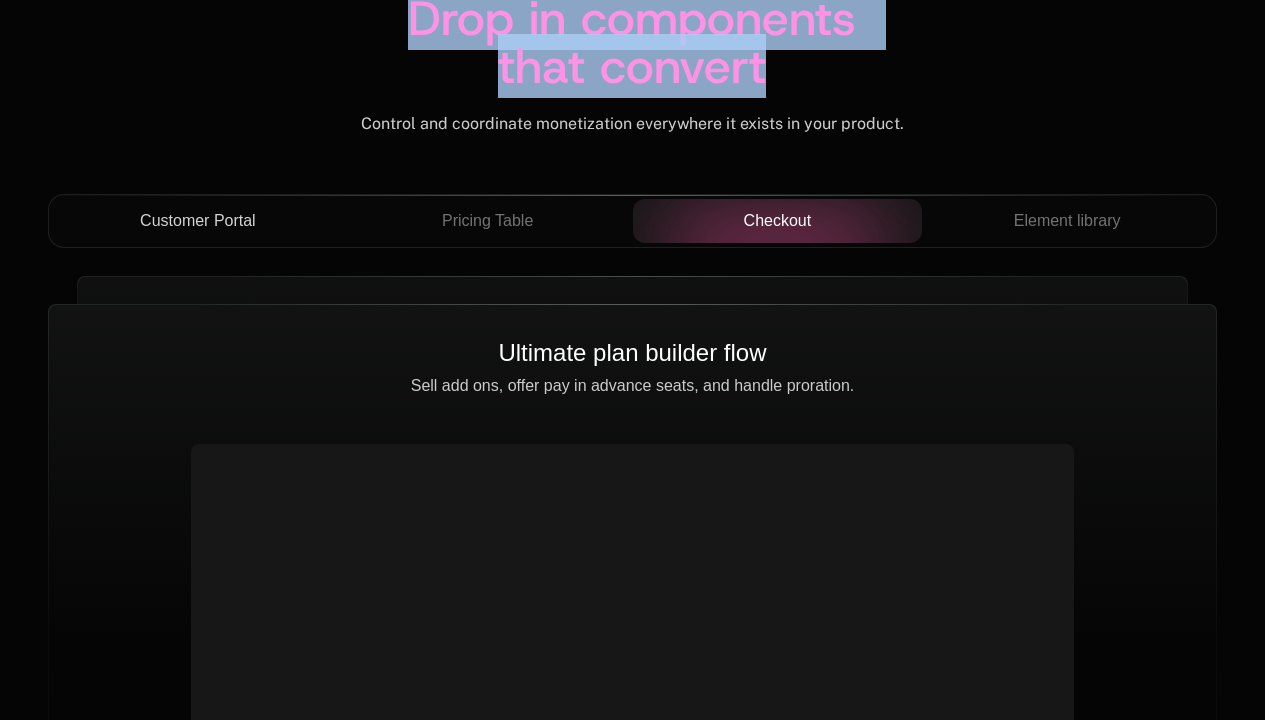 click on "Customer Portal" at bounding box center [198, 221] 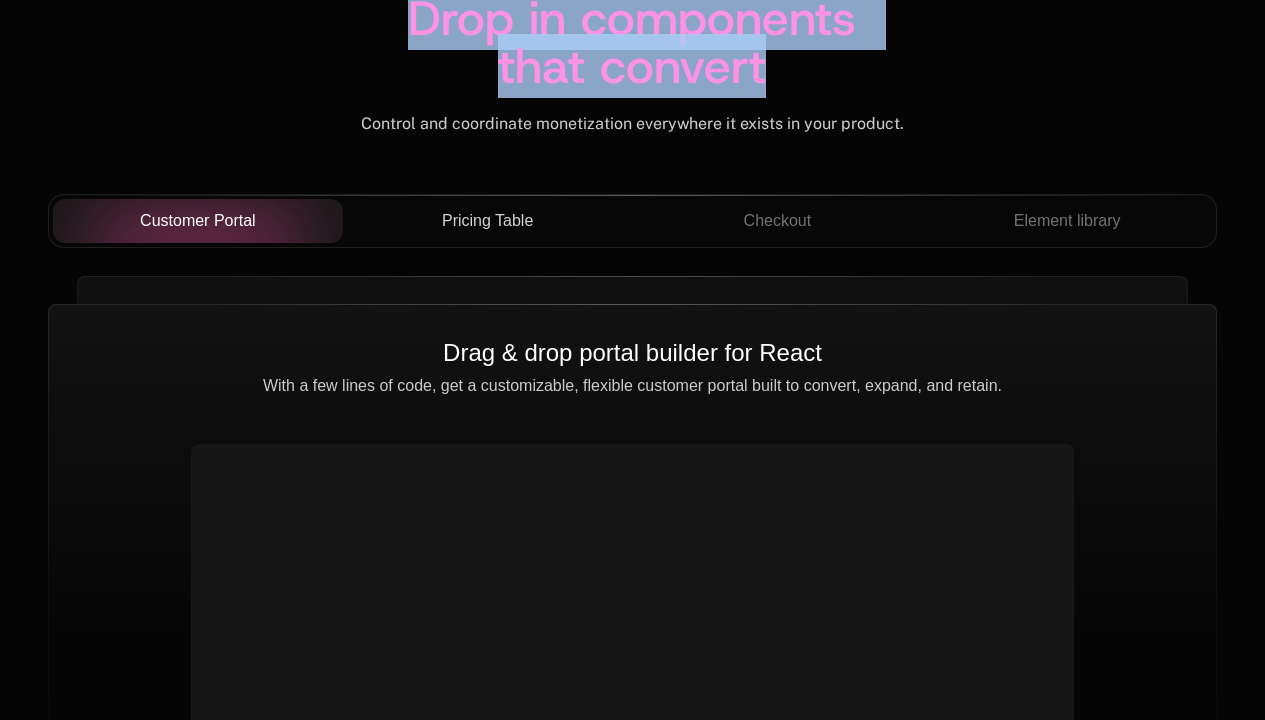 click on "Pricing Table" at bounding box center [487, 221] 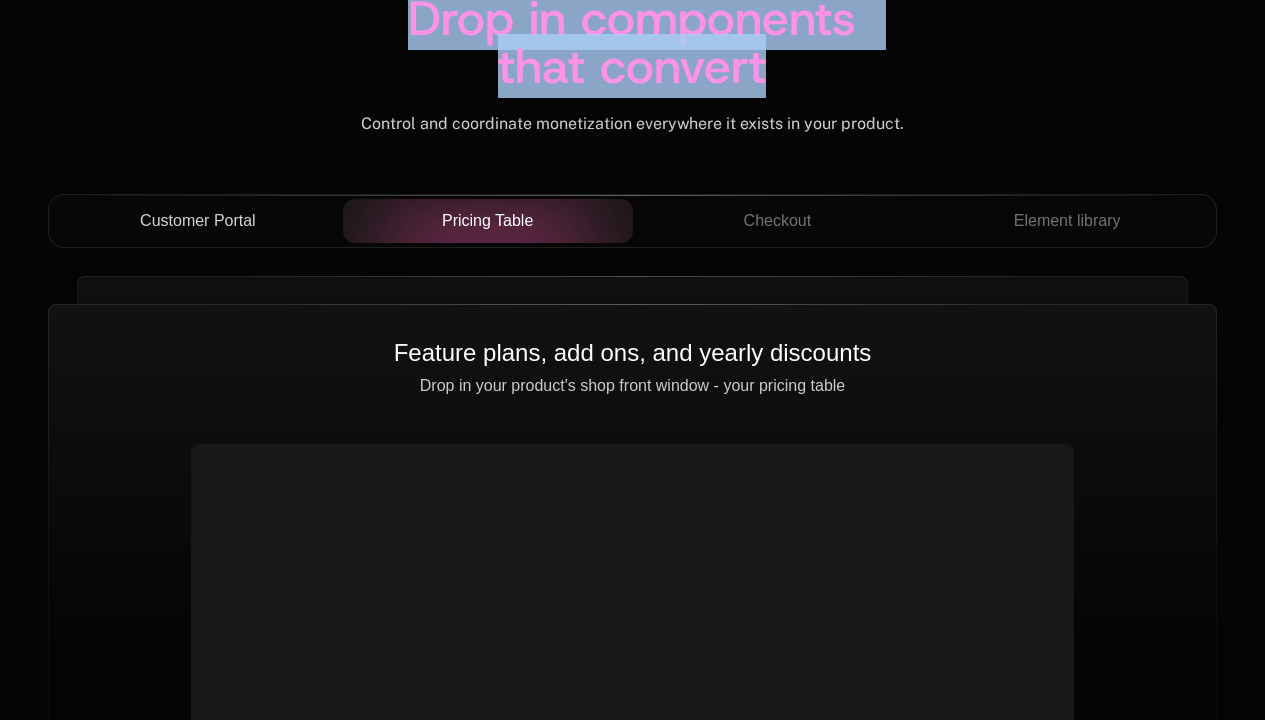 click on "Customer Portal" at bounding box center [198, 221] 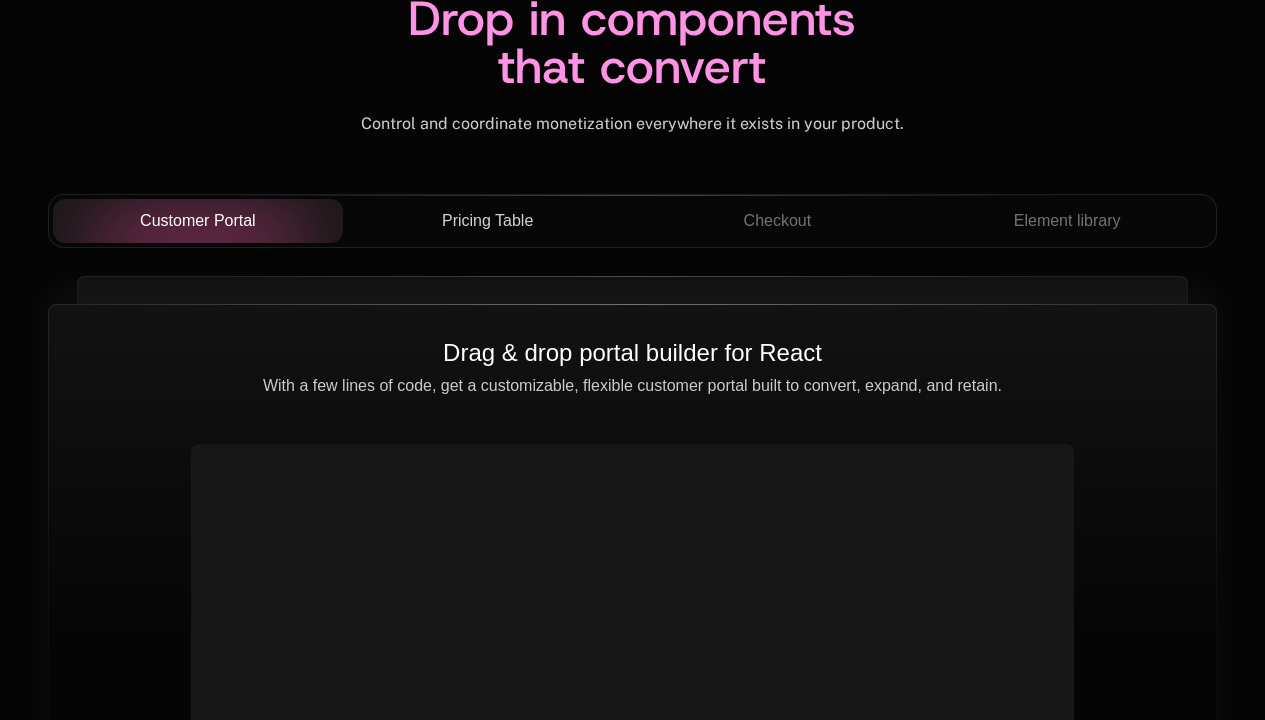 click on "Drag & drop portal builder for React With a few lines of code, get a customizable, flexible customer portal built to convert, expand, and retain." at bounding box center [632, 638] 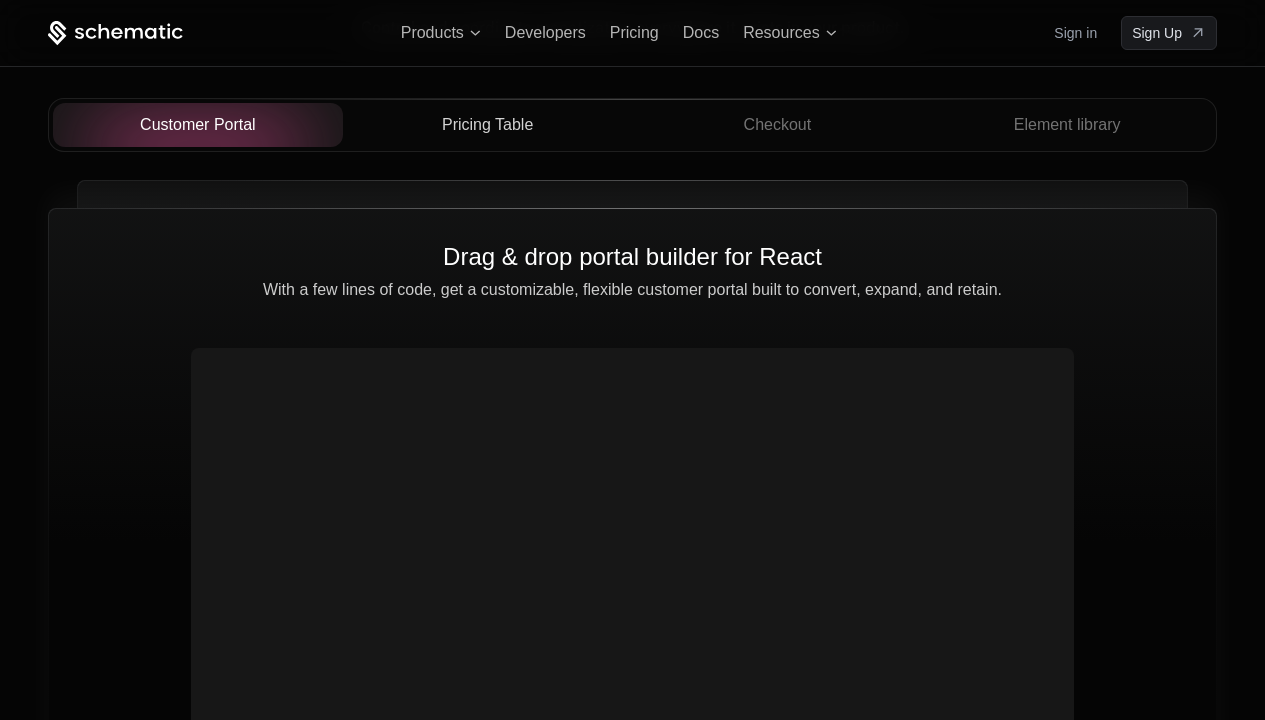 scroll, scrollTop: 7122, scrollLeft: 0, axis: vertical 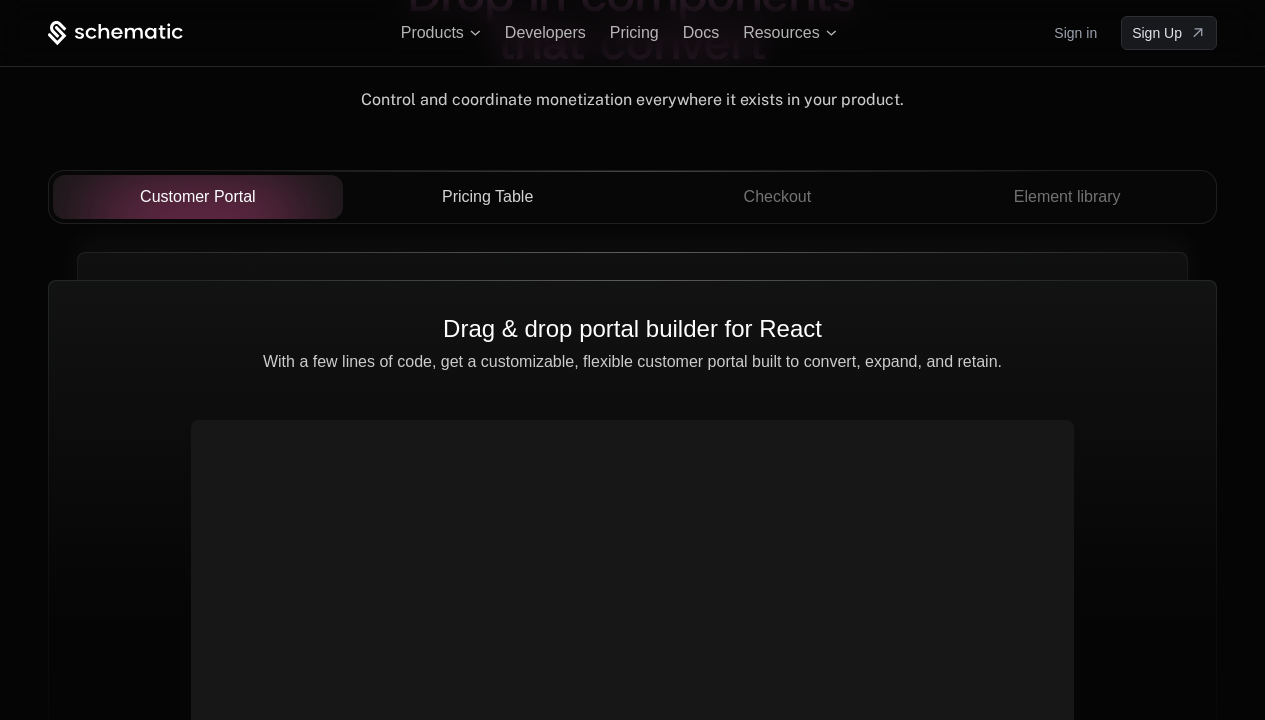 click on "Feature plans, add ons, and yearly discounts Drop in your product's shop front window - your pricing table" at bounding box center [632, 569] 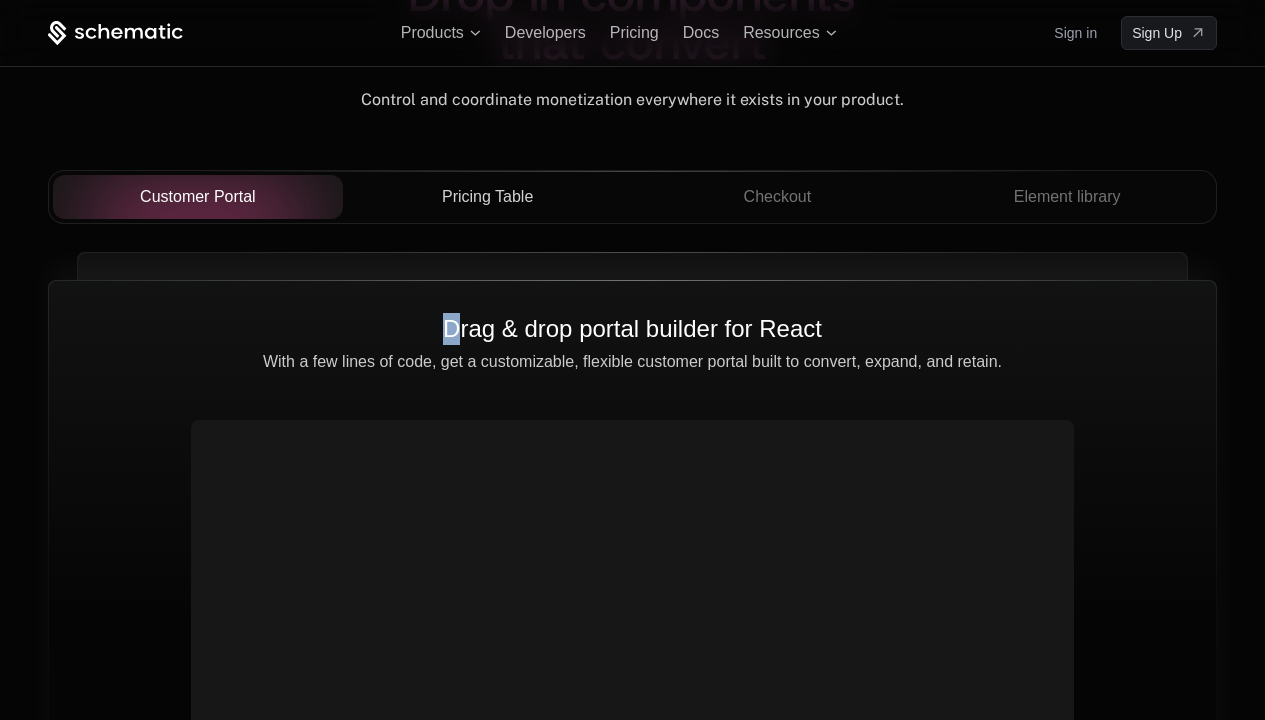 drag, startPoint x: 457, startPoint y: 279, endPoint x: 294, endPoint y: 264, distance: 163.68874 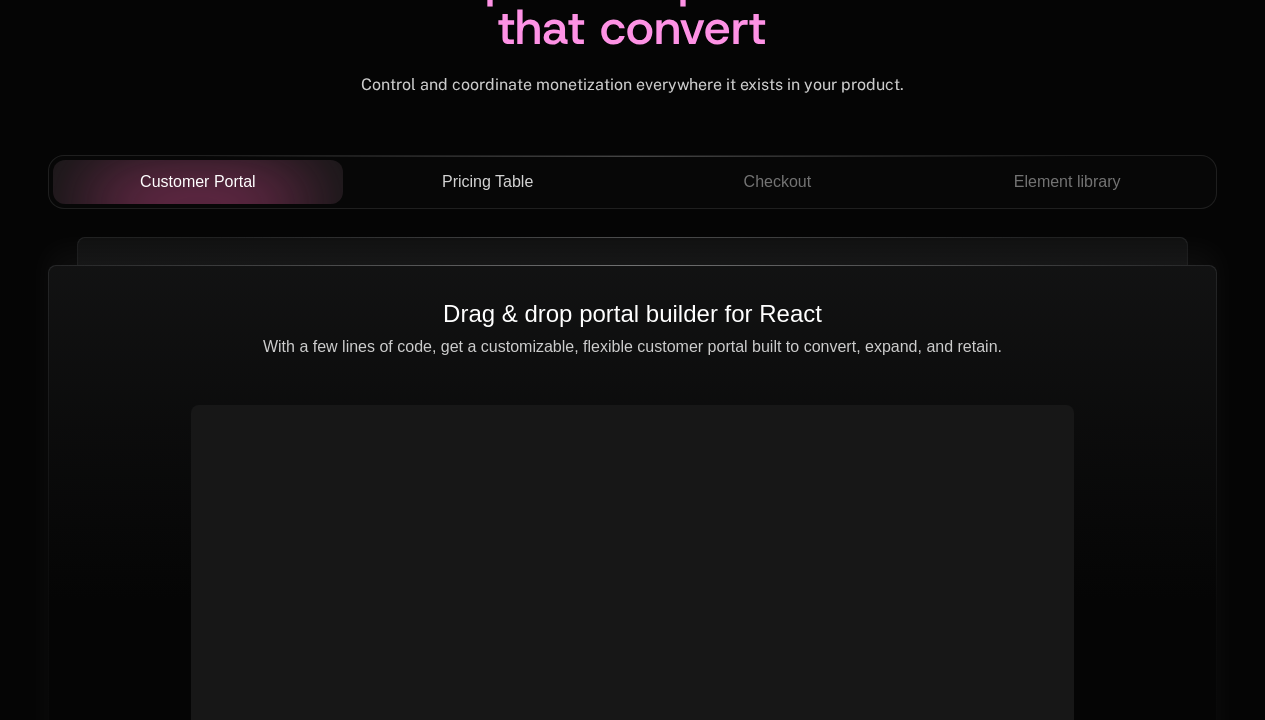 drag, startPoint x: 734, startPoint y: 362, endPoint x: 551, endPoint y: 359, distance: 183.02458 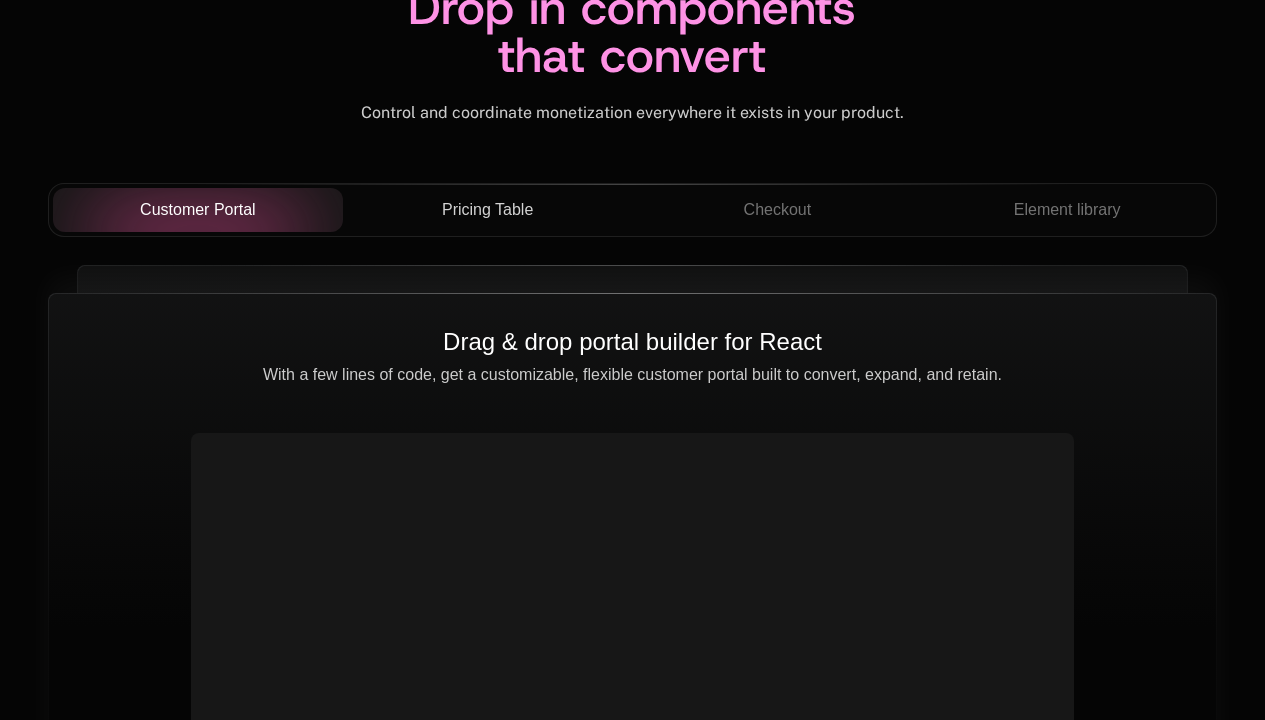 scroll, scrollTop: 7091, scrollLeft: 0, axis: vertical 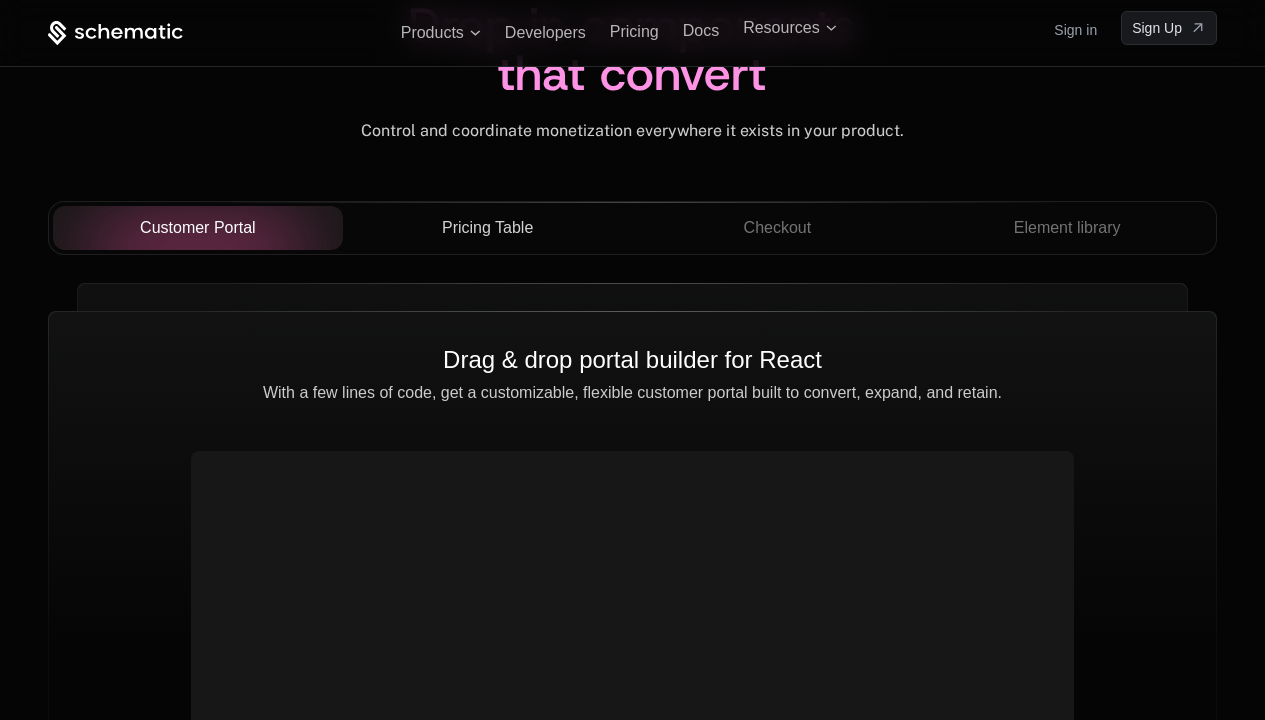 click on "Pricing Table" at bounding box center [487, 228] 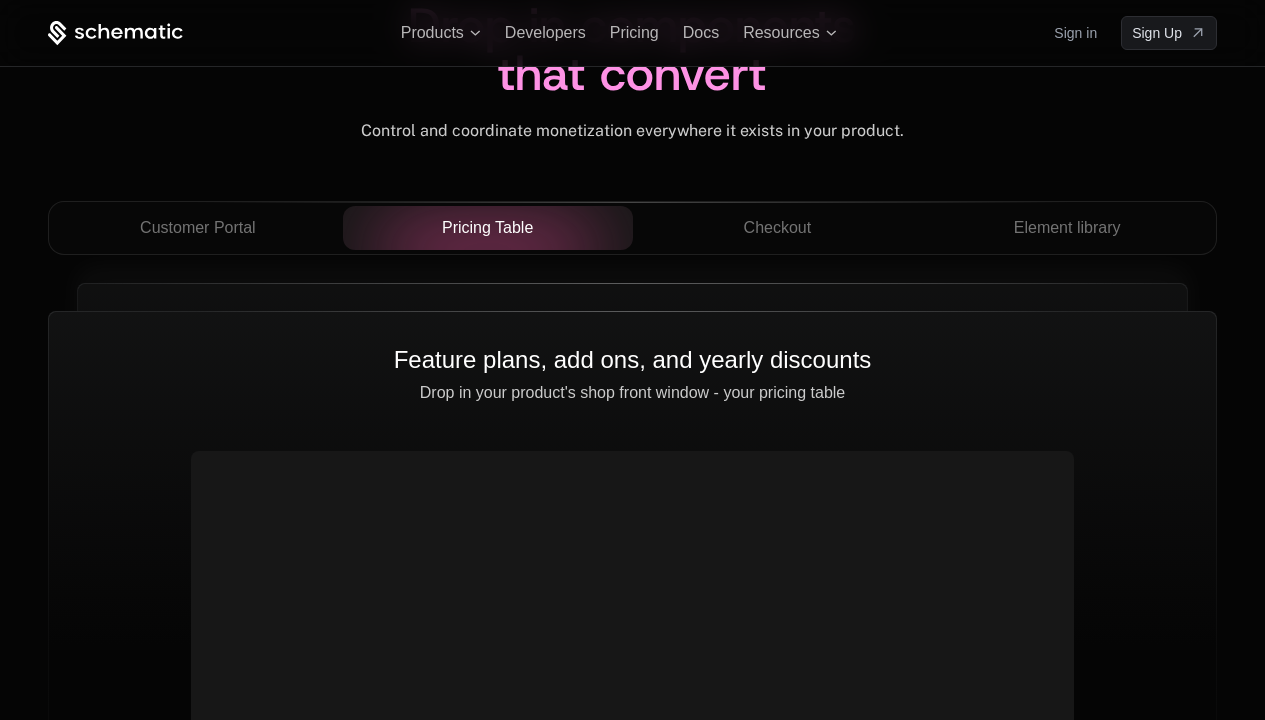 click on "Drag & drop portal builder for React With a few lines of code, get a customizable, flexible customer portal built to convert, expand, and retain." at bounding box center [632, 600] 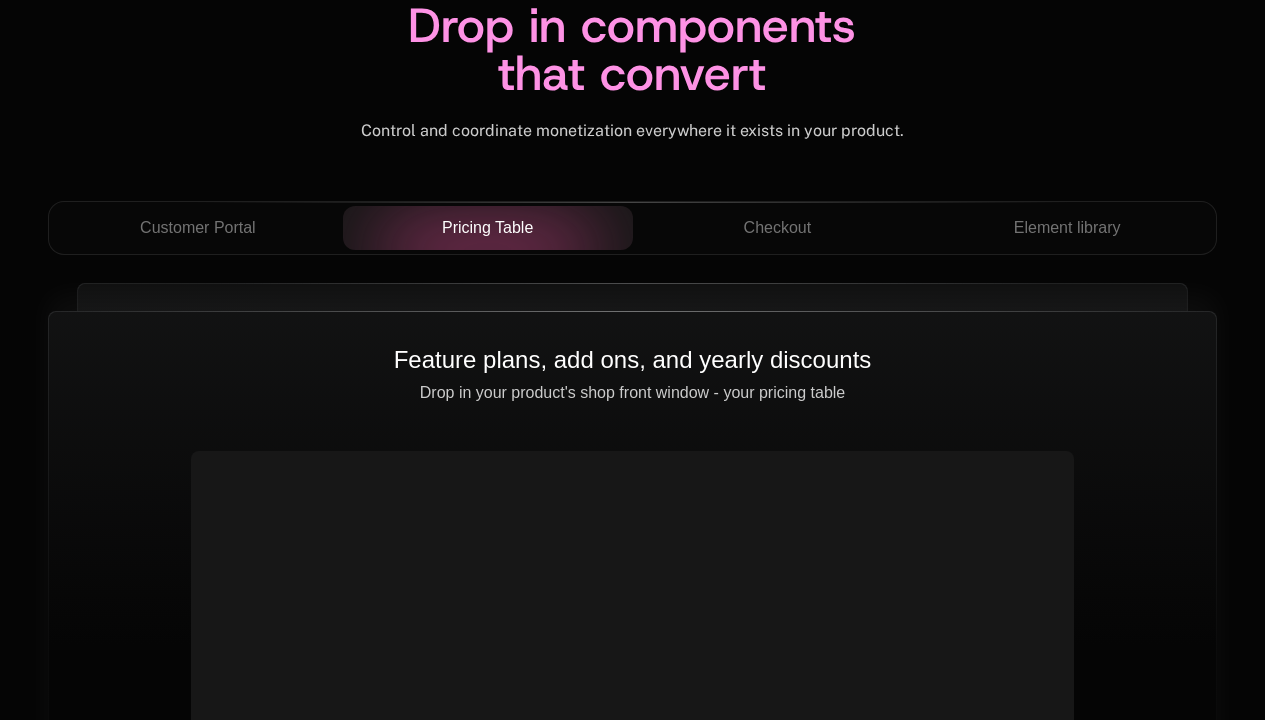 scroll, scrollTop: 7095, scrollLeft: 0, axis: vertical 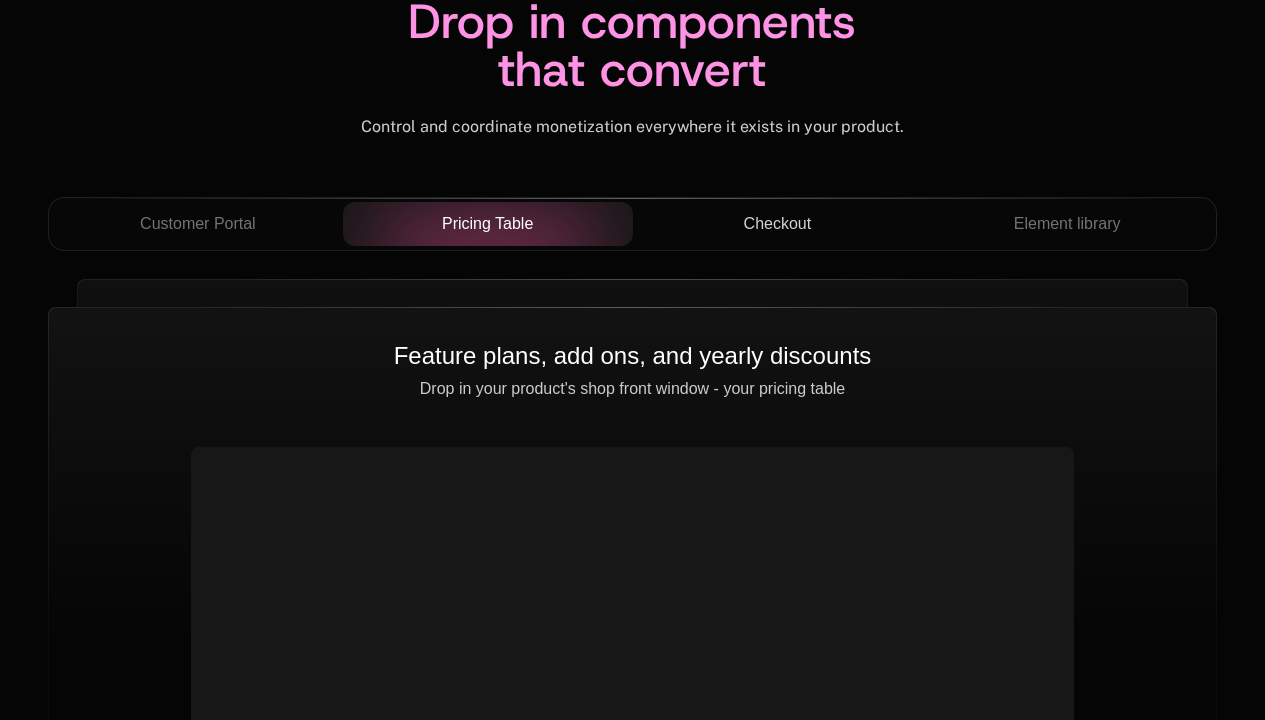 click on "Checkout" at bounding box center [778, 224] 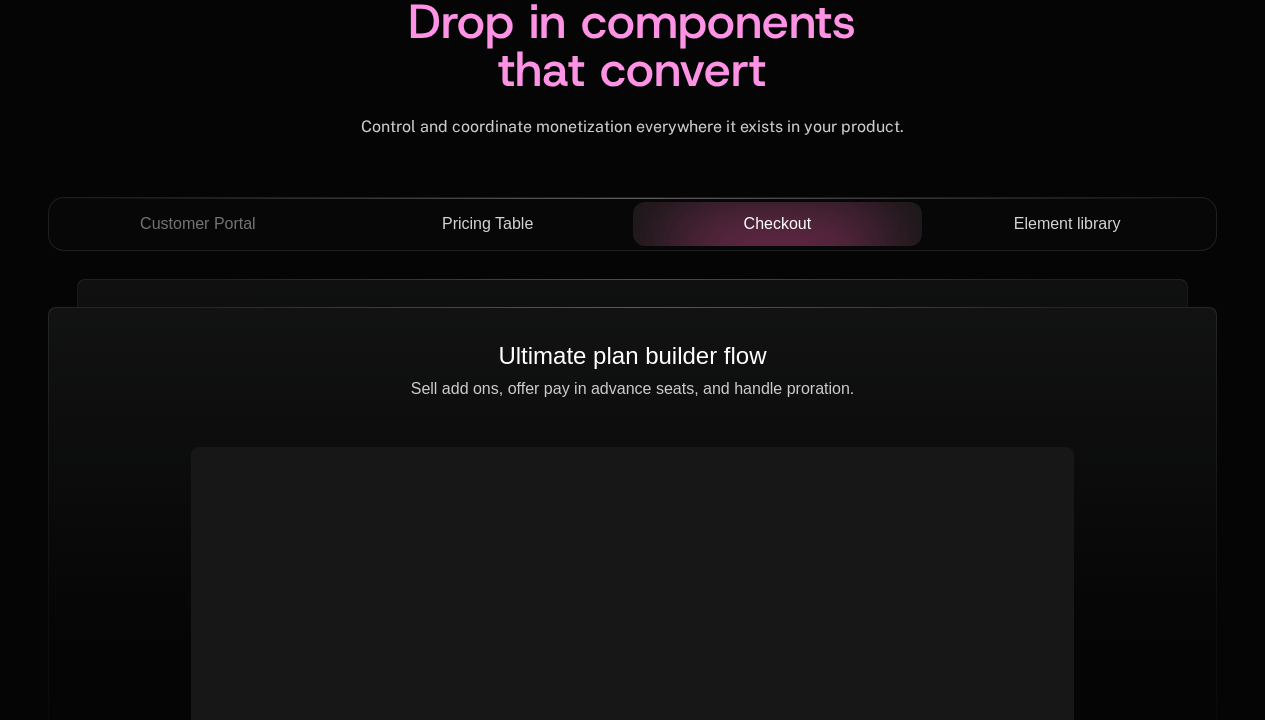 click on "Element library" at bounding box center (1067, 224) 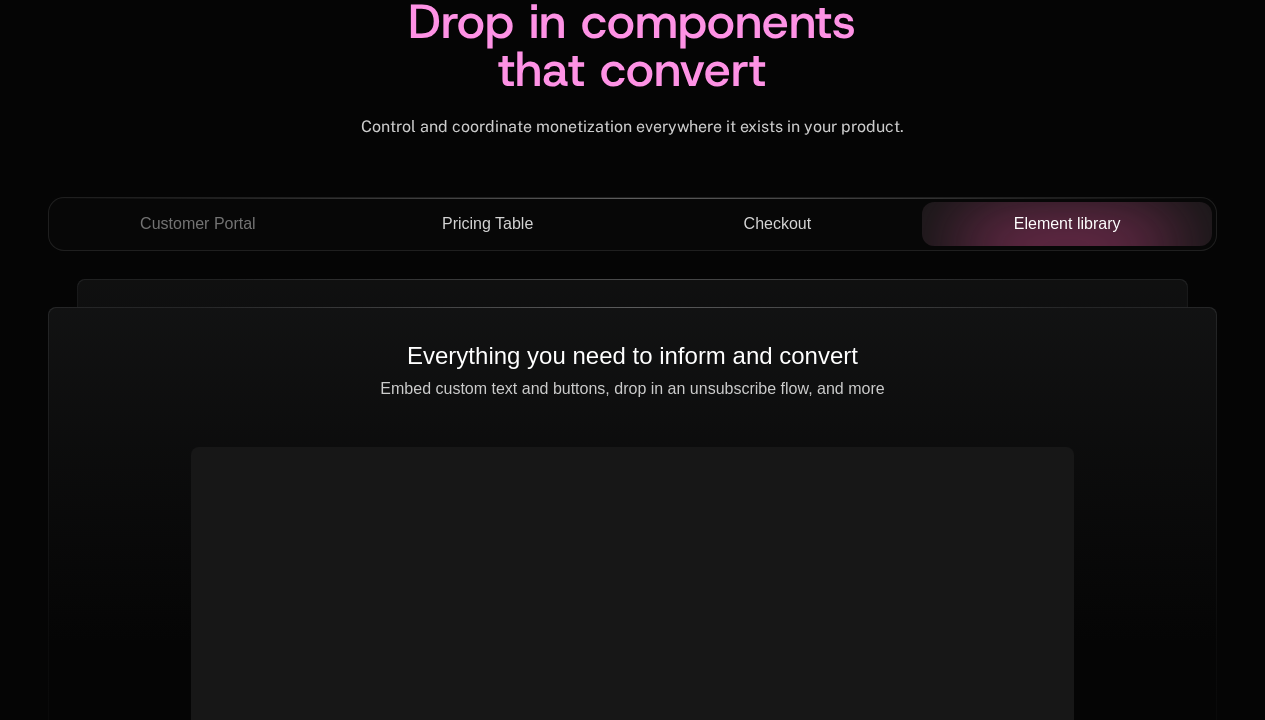 click on "Customer Portal Pricing Table Checkout Element library" at bounding box center (632, 224) 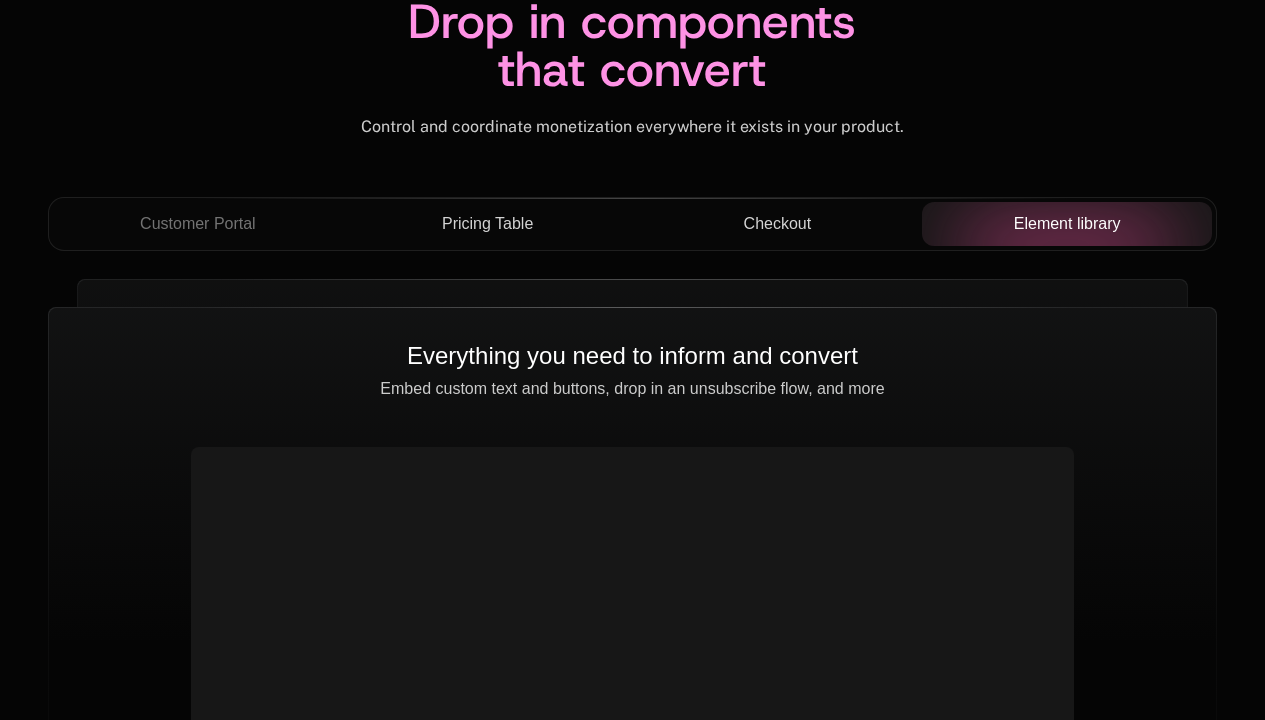 click on "Pricing Table" at bounding box center [487, 224] 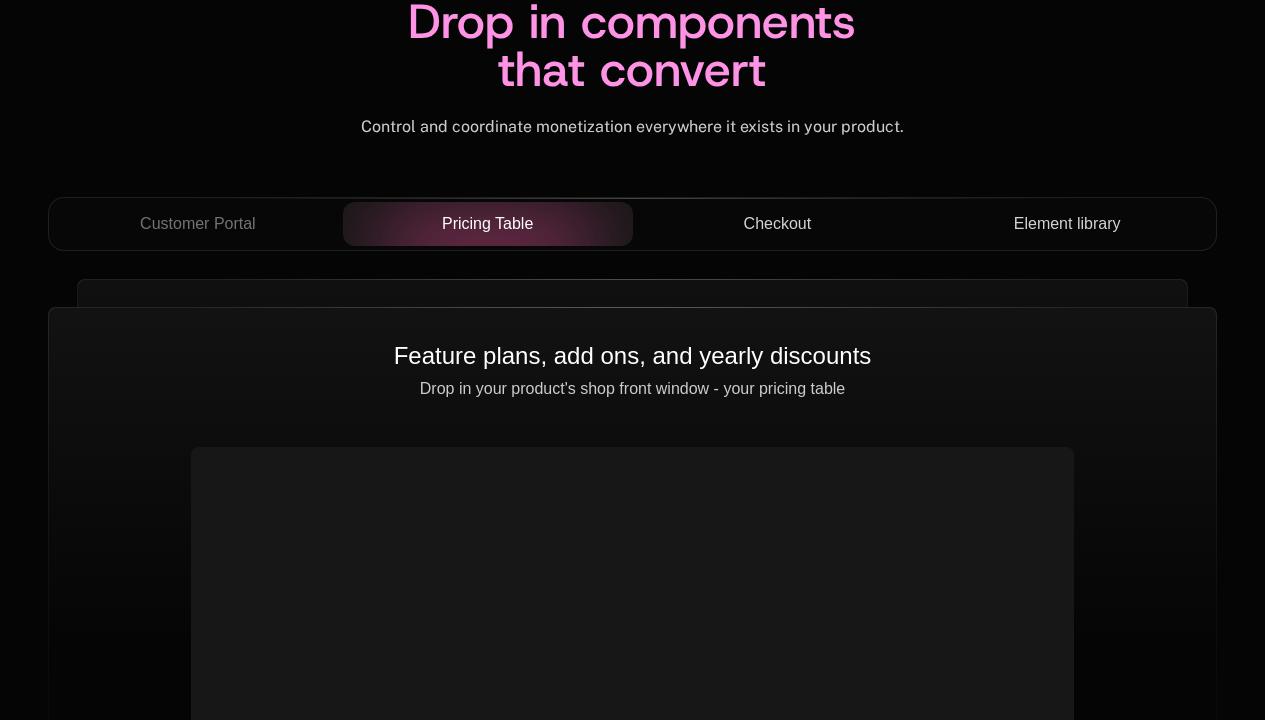 click on "Customer Portal" at bounding box center [198, 224] 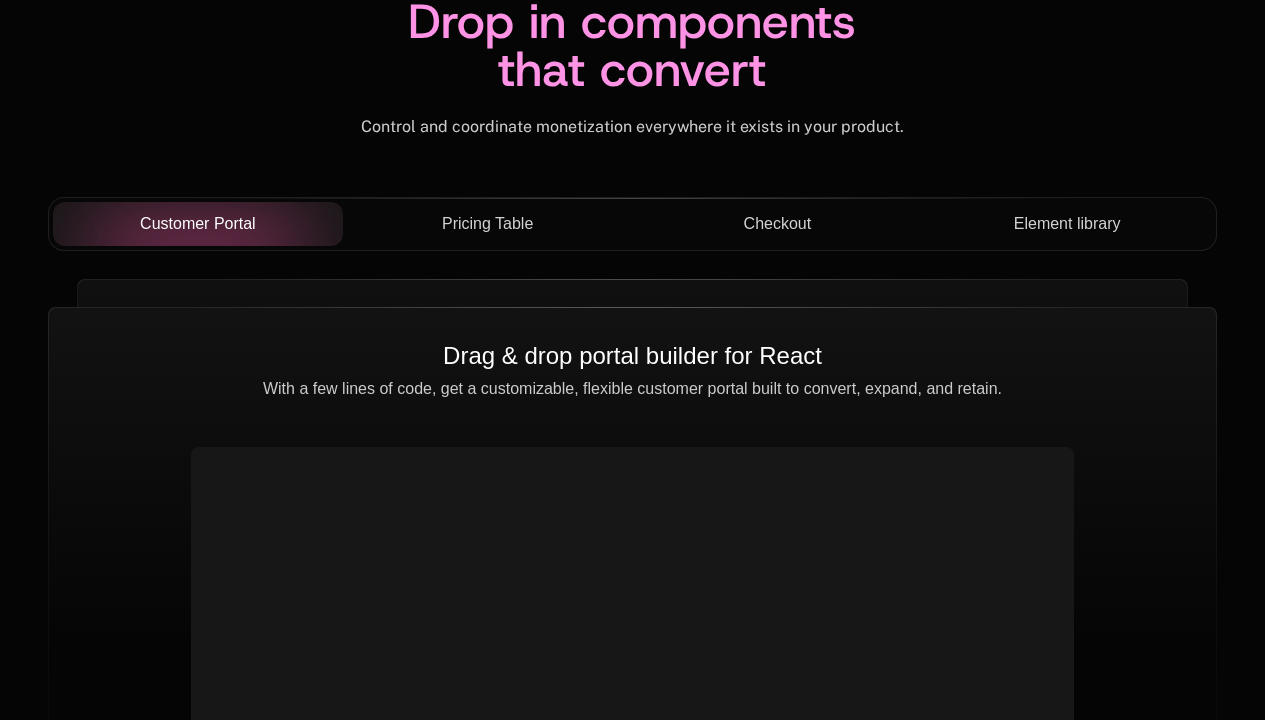 click on "Pricing Table" at bounding box center [487, 224] 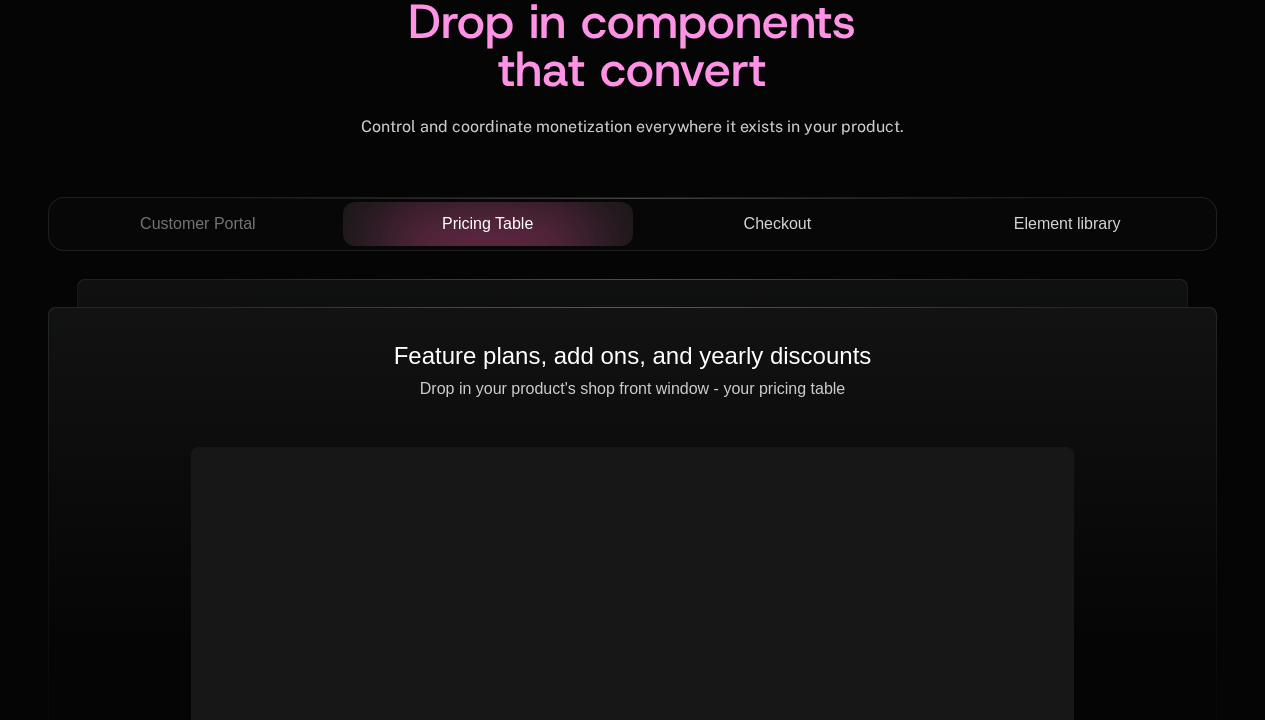 click on "Checkout" at bounding box center (778, 224) 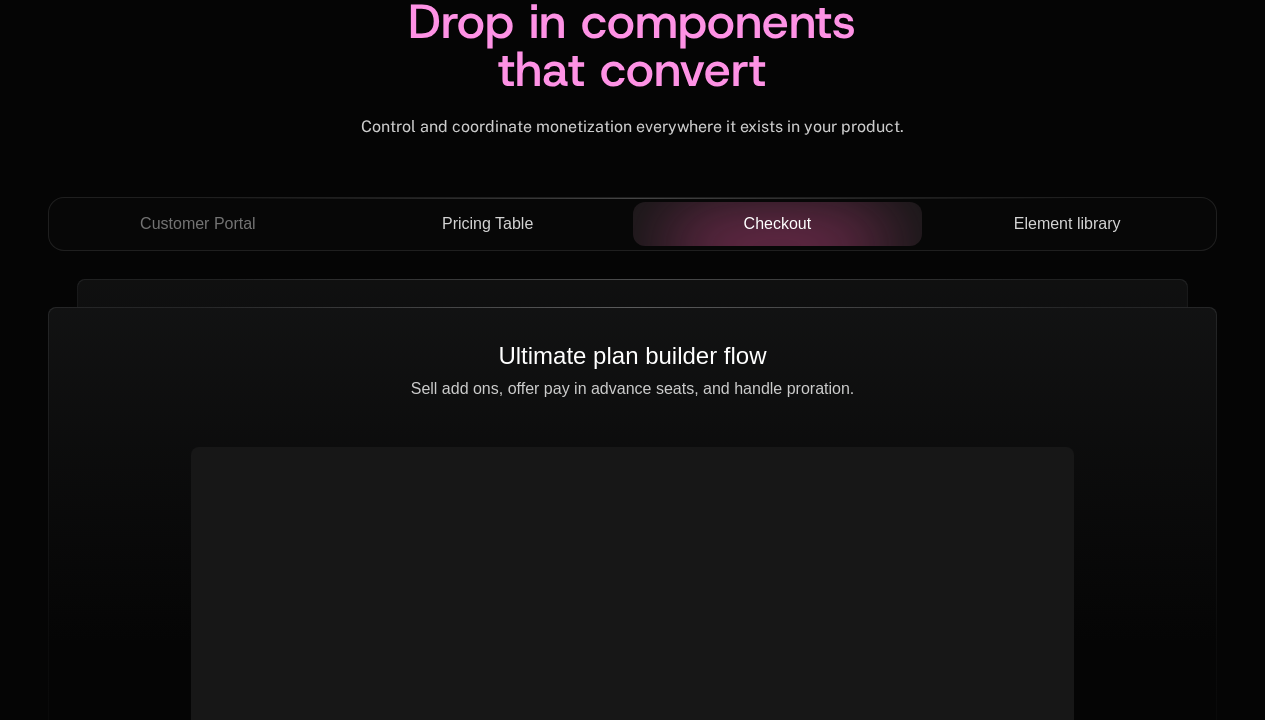 click on "Element library" at bounding box center [1067, 224] 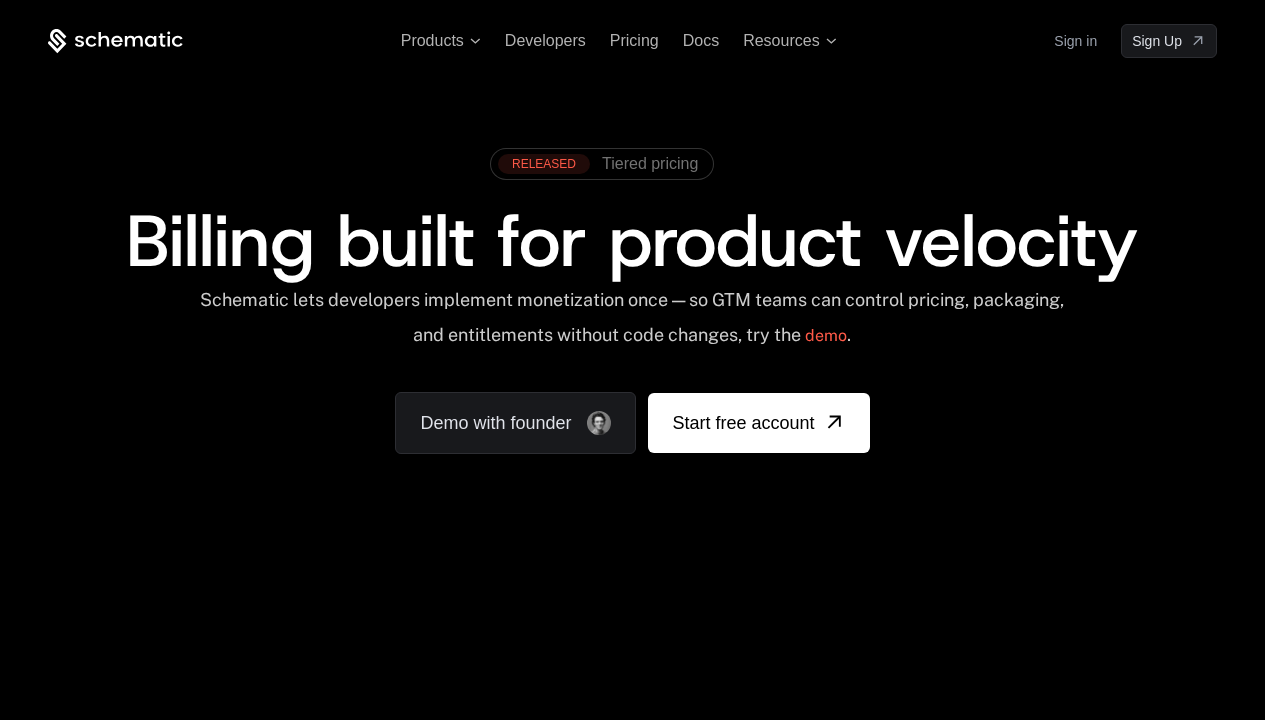 scroll, scrollTop: 7095, scrollLeft: 0, axis: vertical 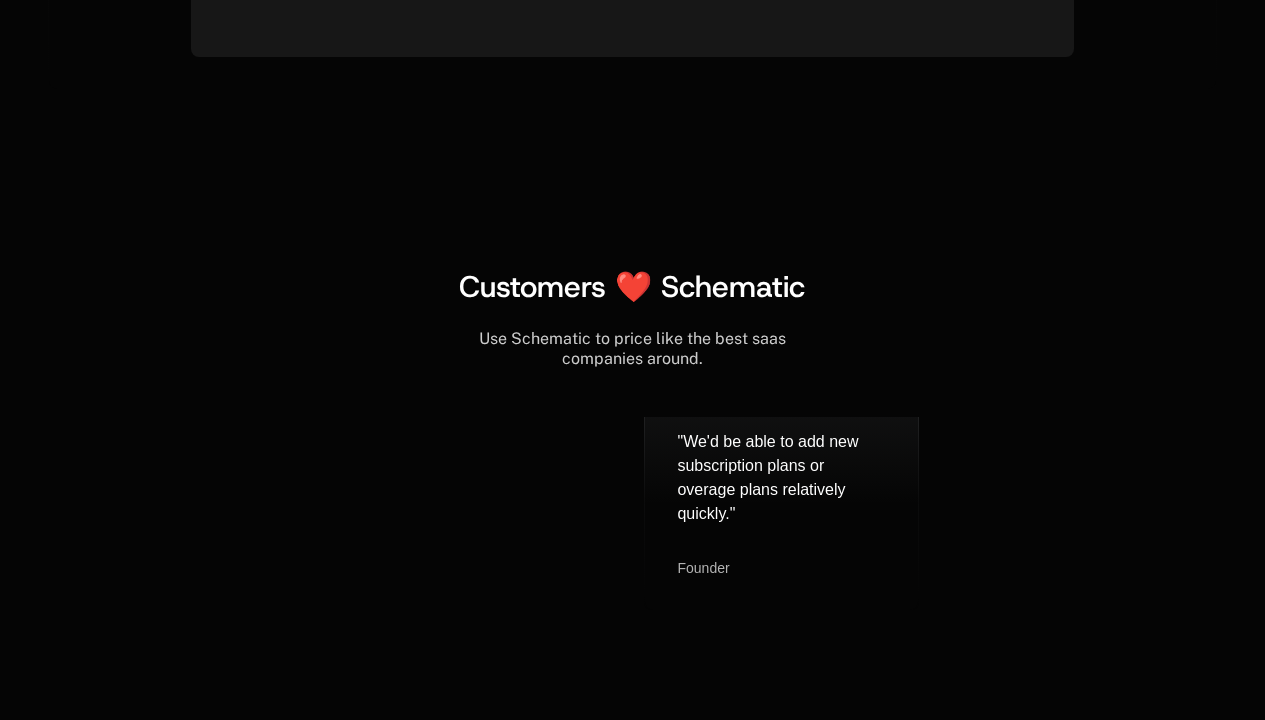 drag, startPoint x: 480, startPoint y: 275, endPoint x: 509, endPoint y: 279, distance: 29.274563 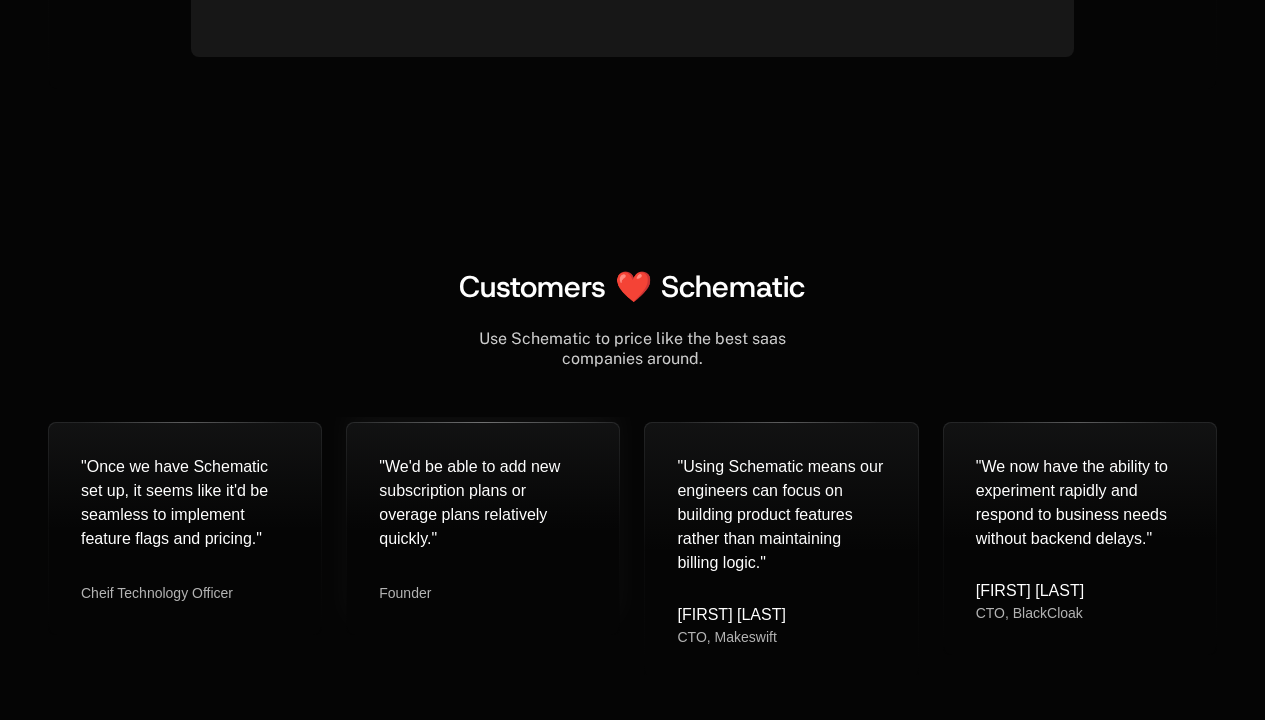 click on "" We'd be able to add new subscription plans or overage plans relatively quickly. " Founder" at bounding box center (483, 529) 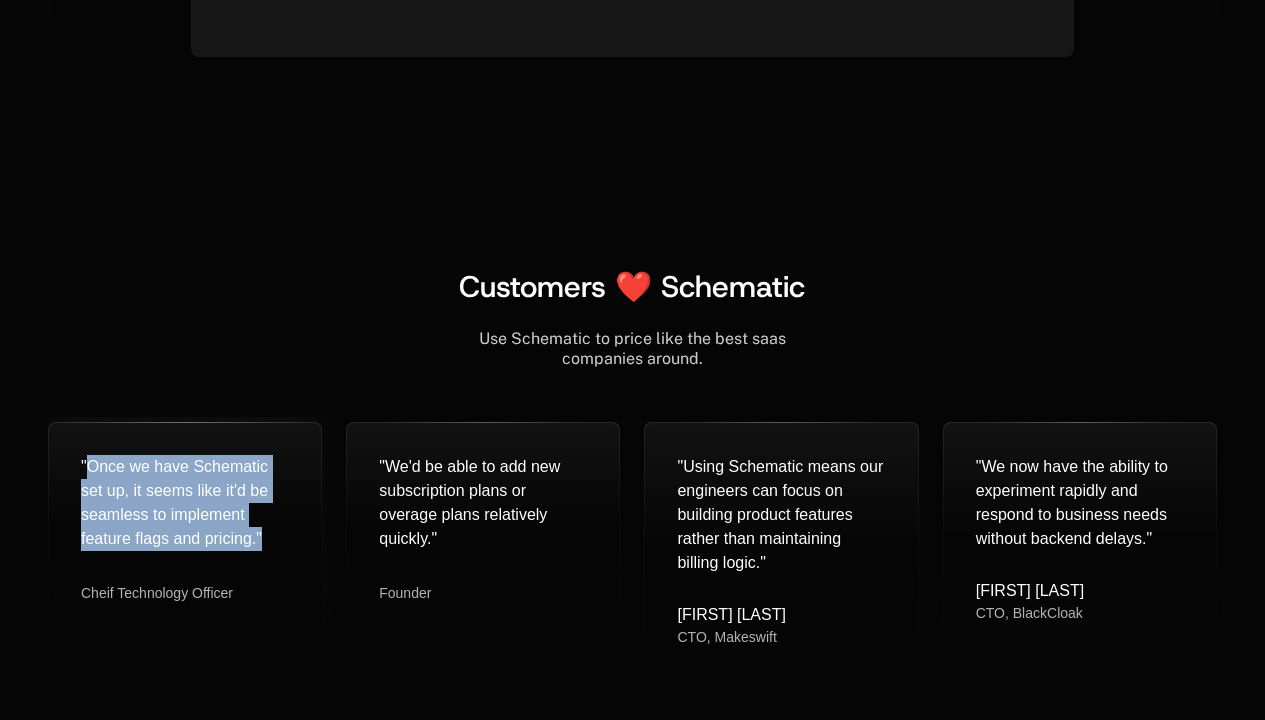 drag, startPoint x: 100, startPoint y: 422, endPoint x: 282, endPoint y: 503, distance: 199.21094 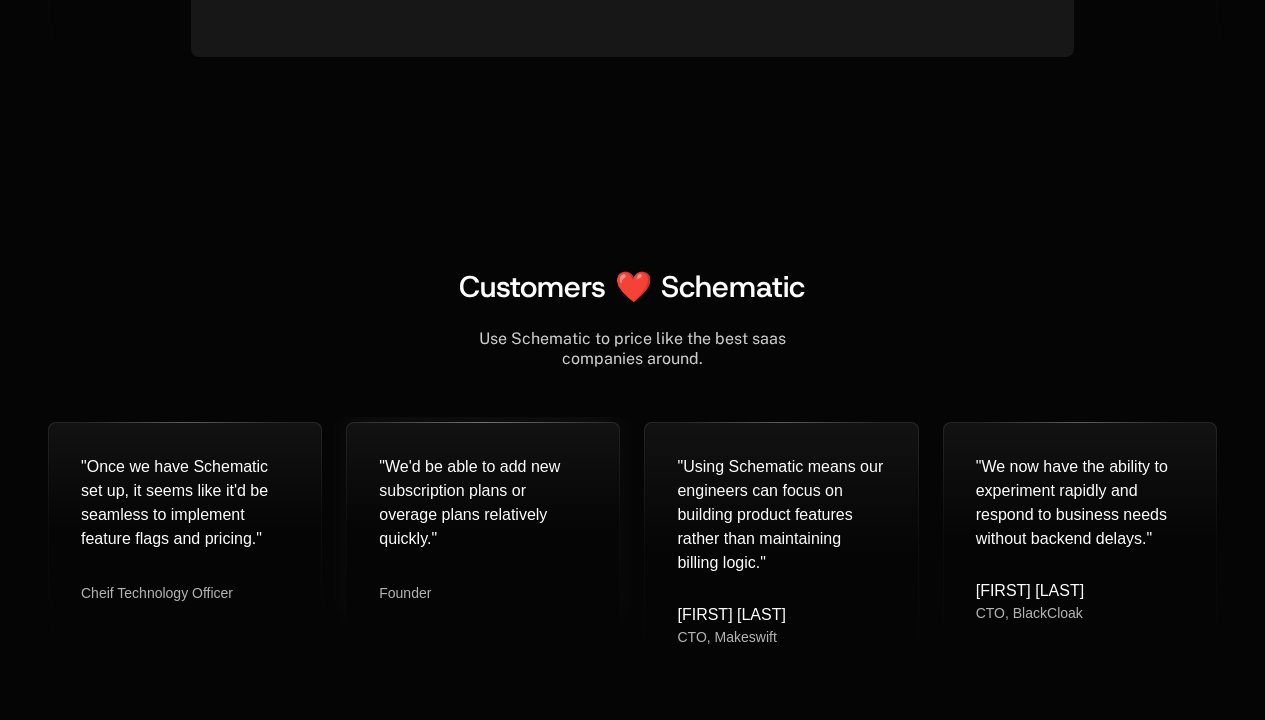 click on "" We'd be able to add new subscription plans or overage plans relatively quickly. "" at bounding box center [483, 503] 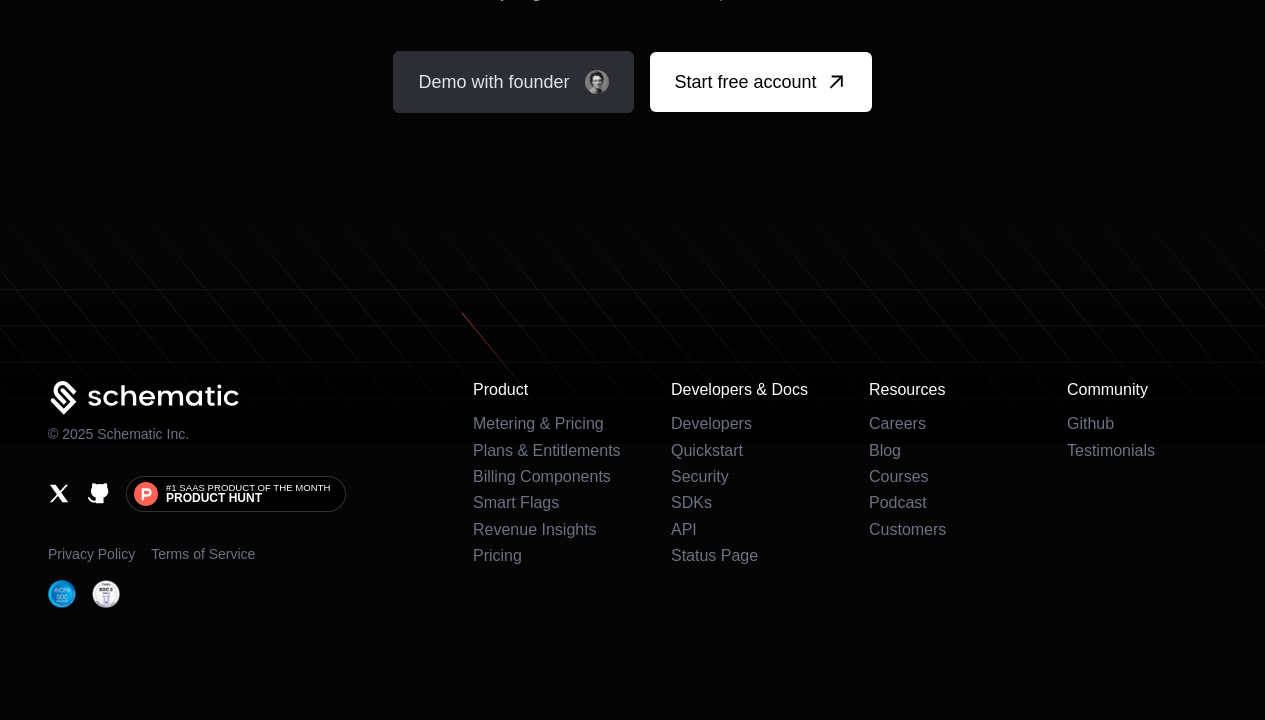 scroll, scrollTop: 12402, scrollLeft: 0, axis: vertical 